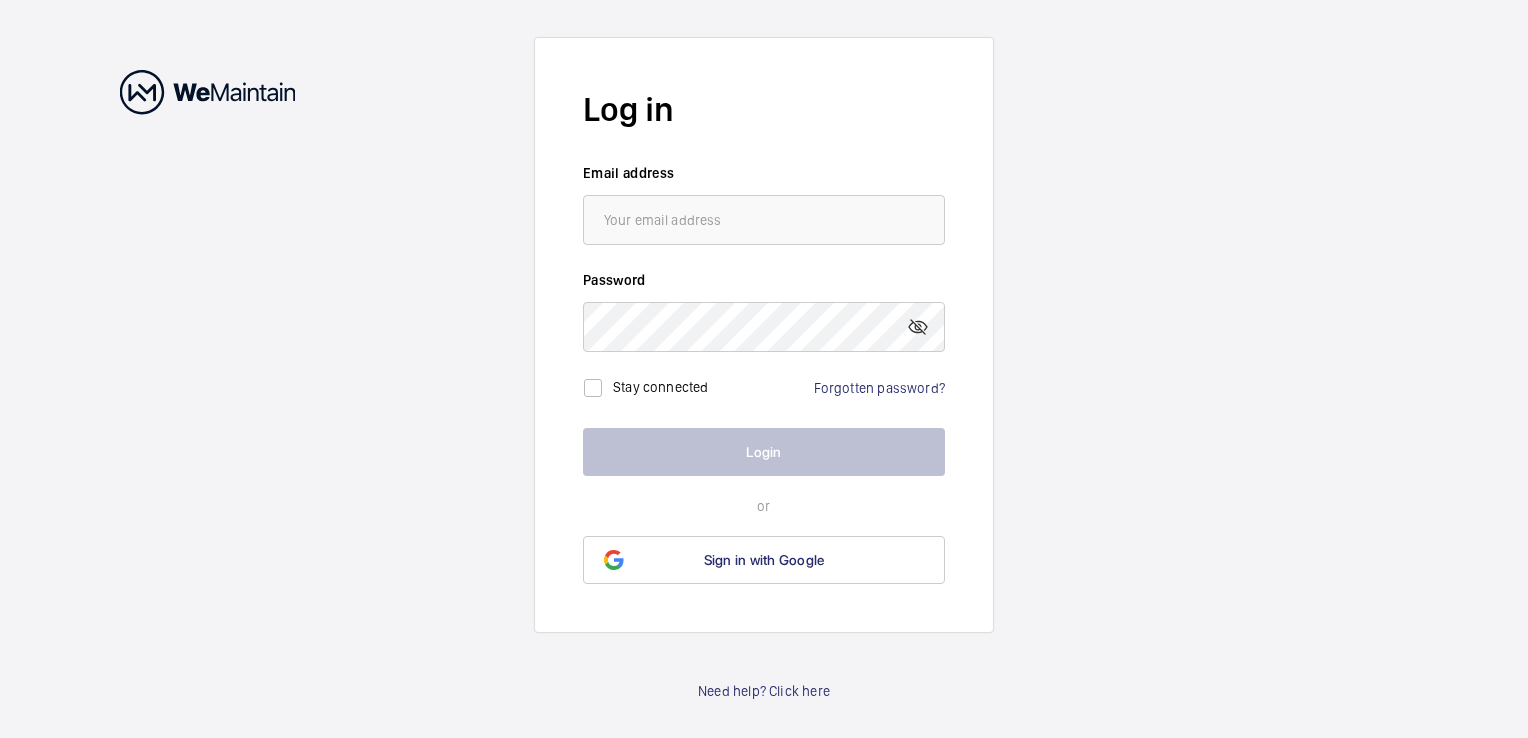 scroll, scrollTop: 0, scrollLeft: 0, axis: both 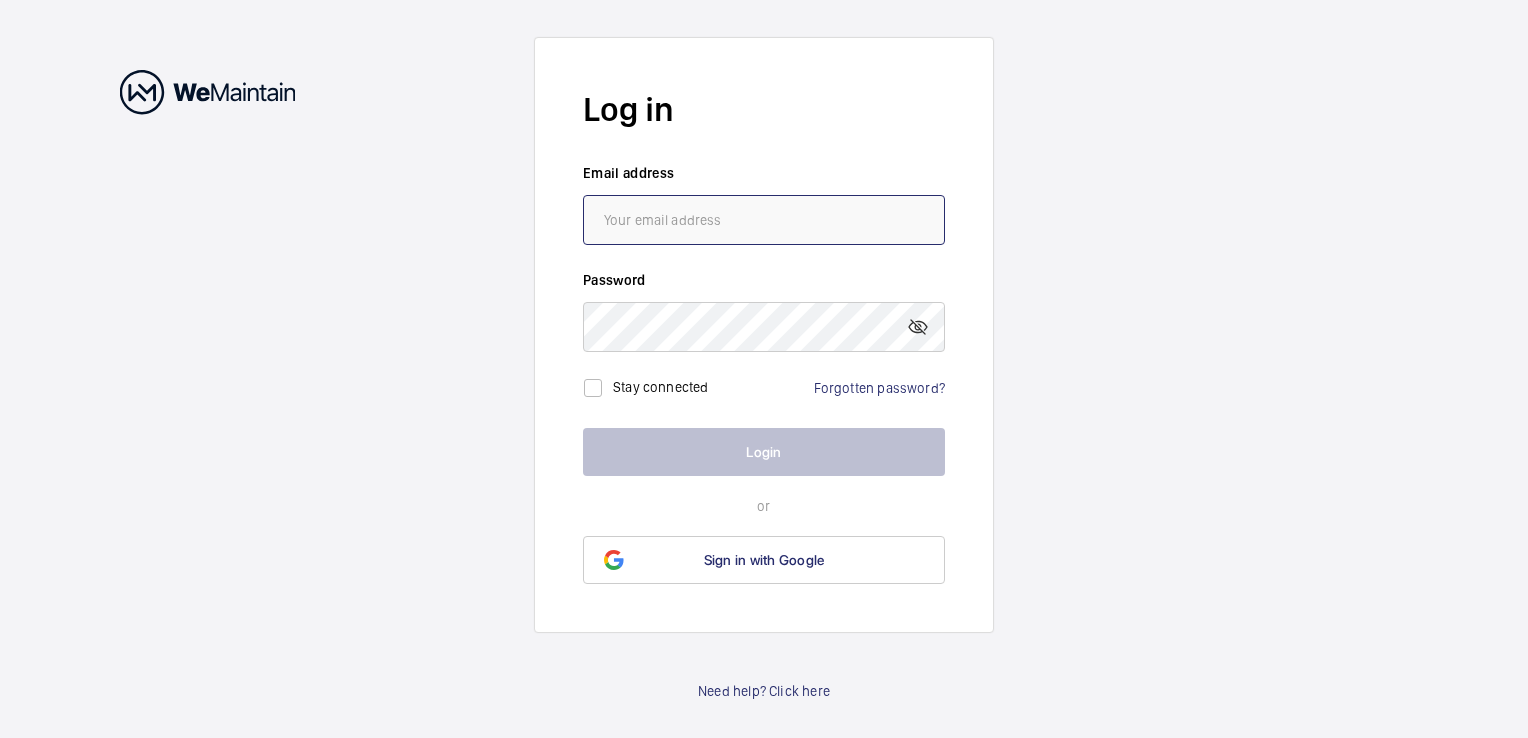 click 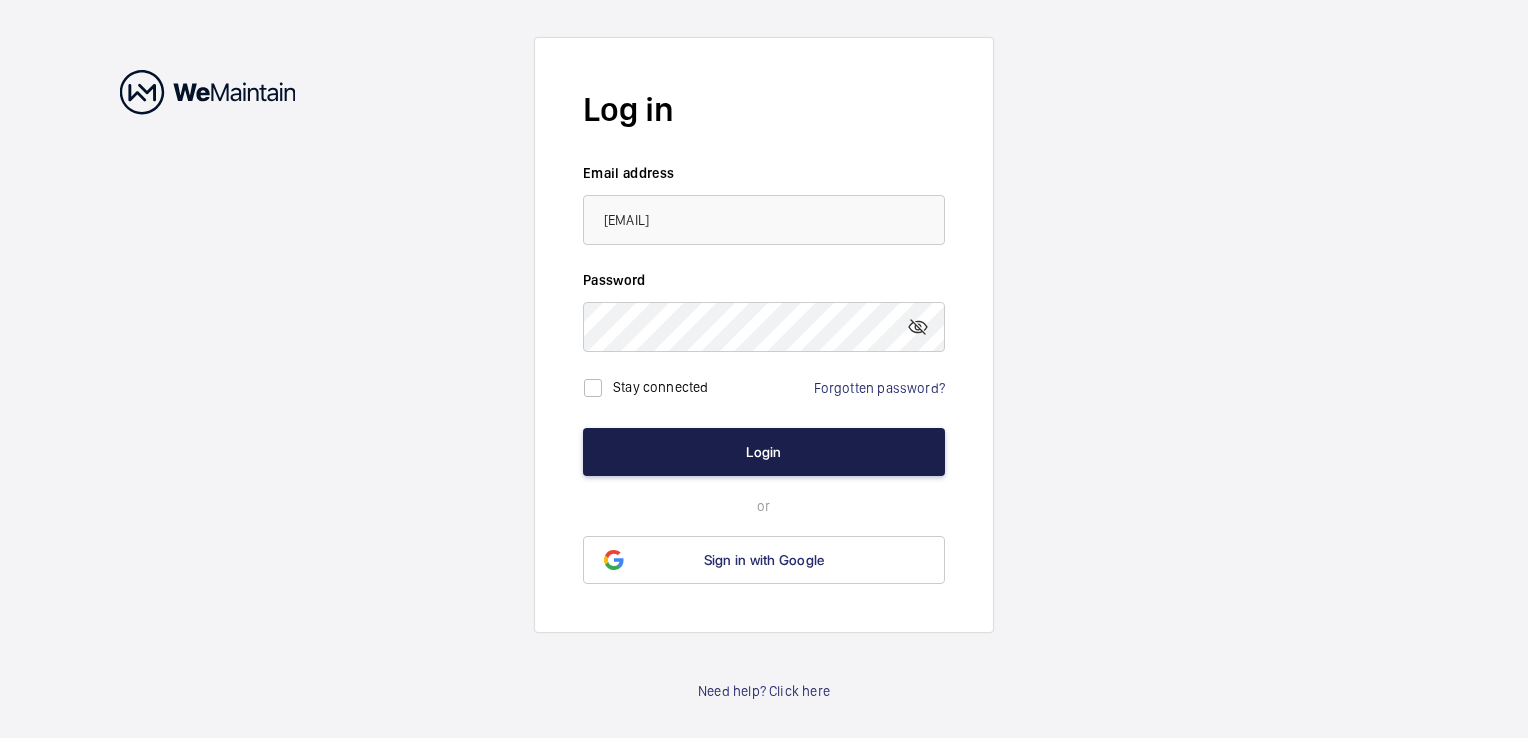 click on "Login" 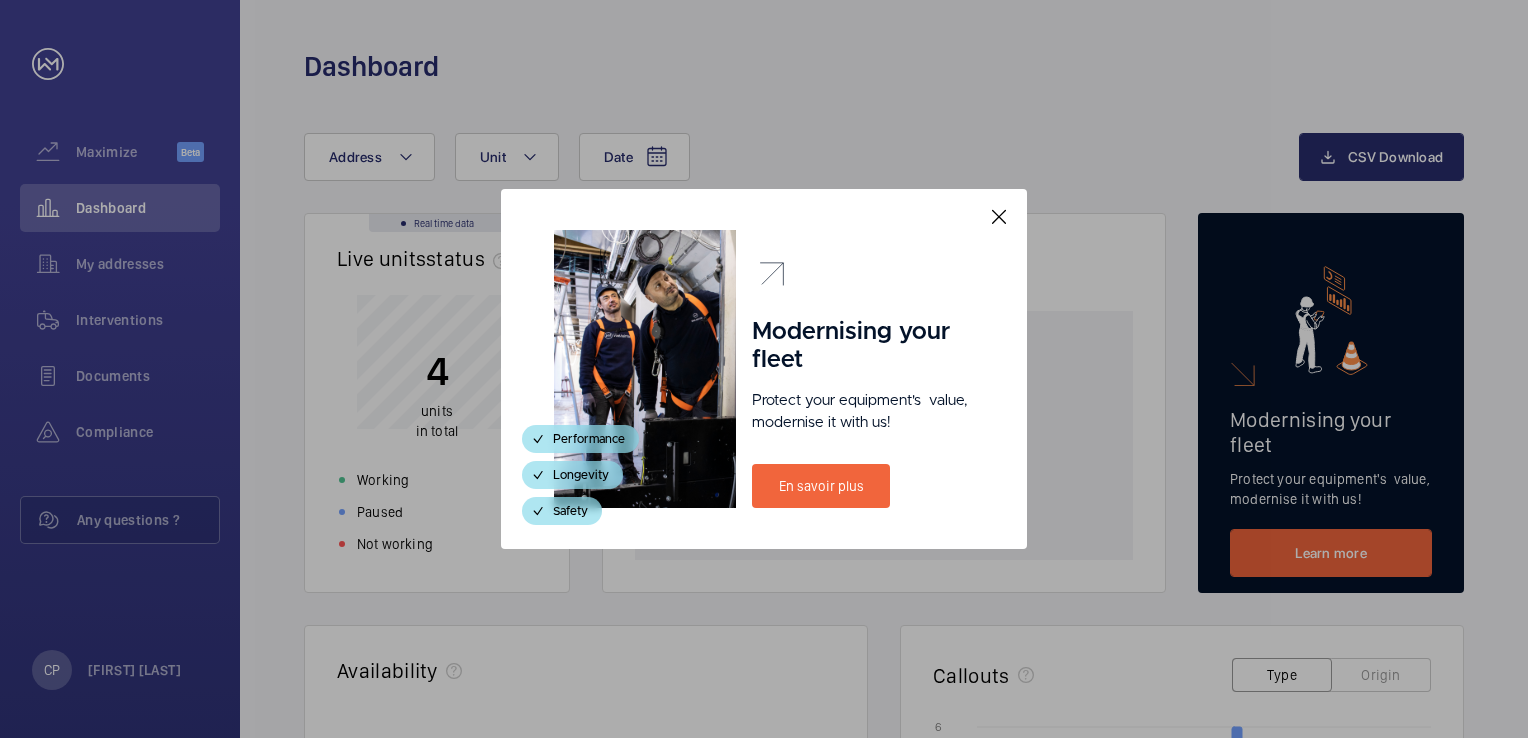 click at bounding box center [999, 217] 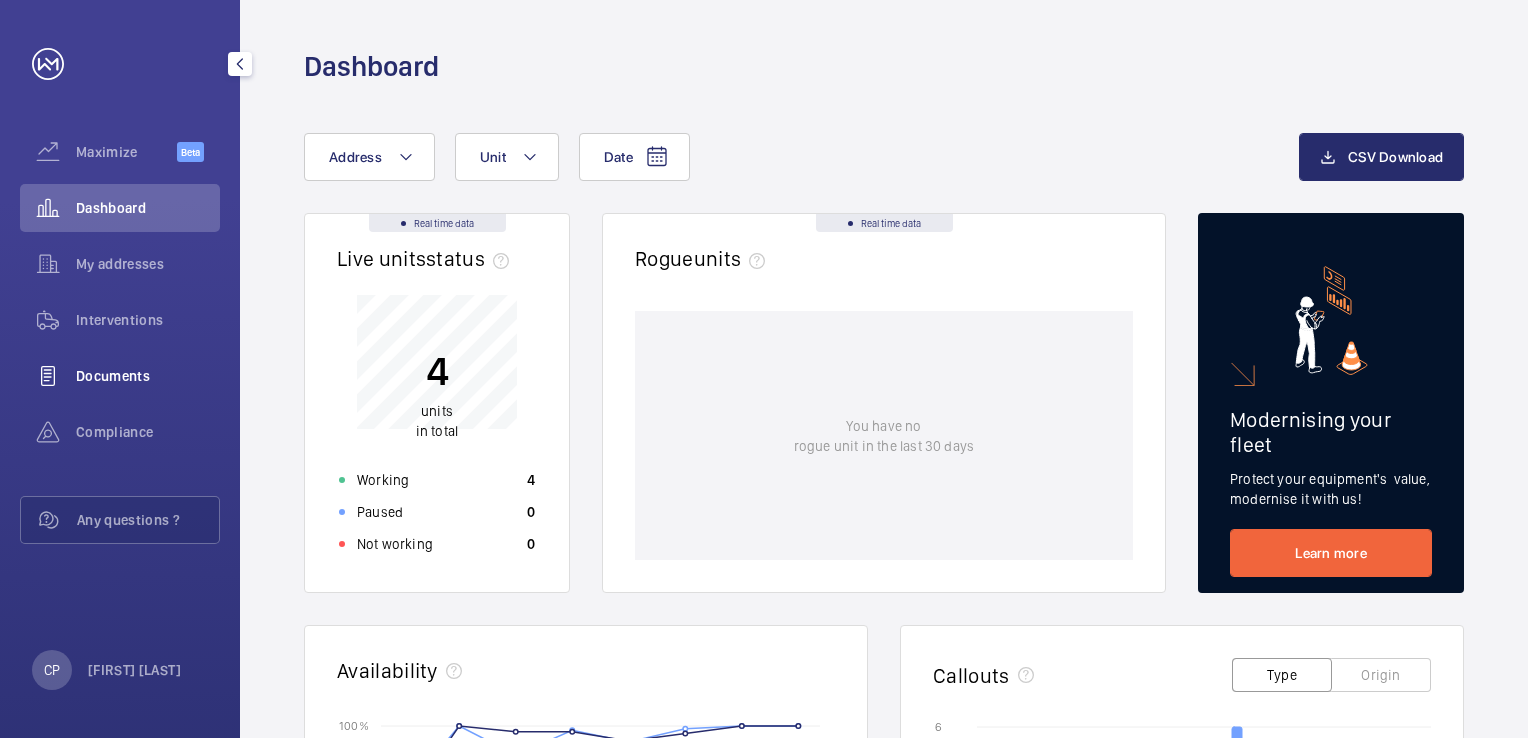 click on "Documents" 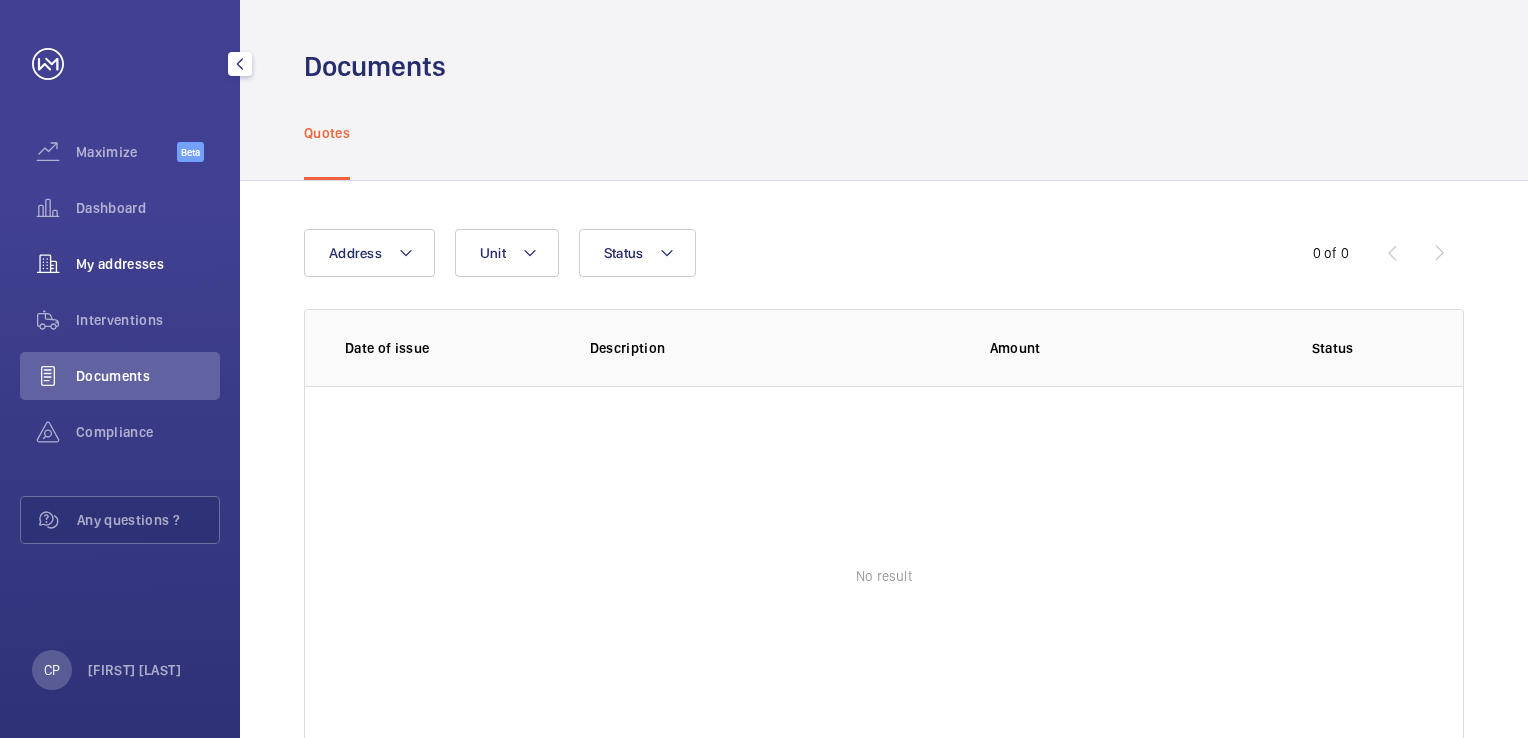 click on "My addresses" 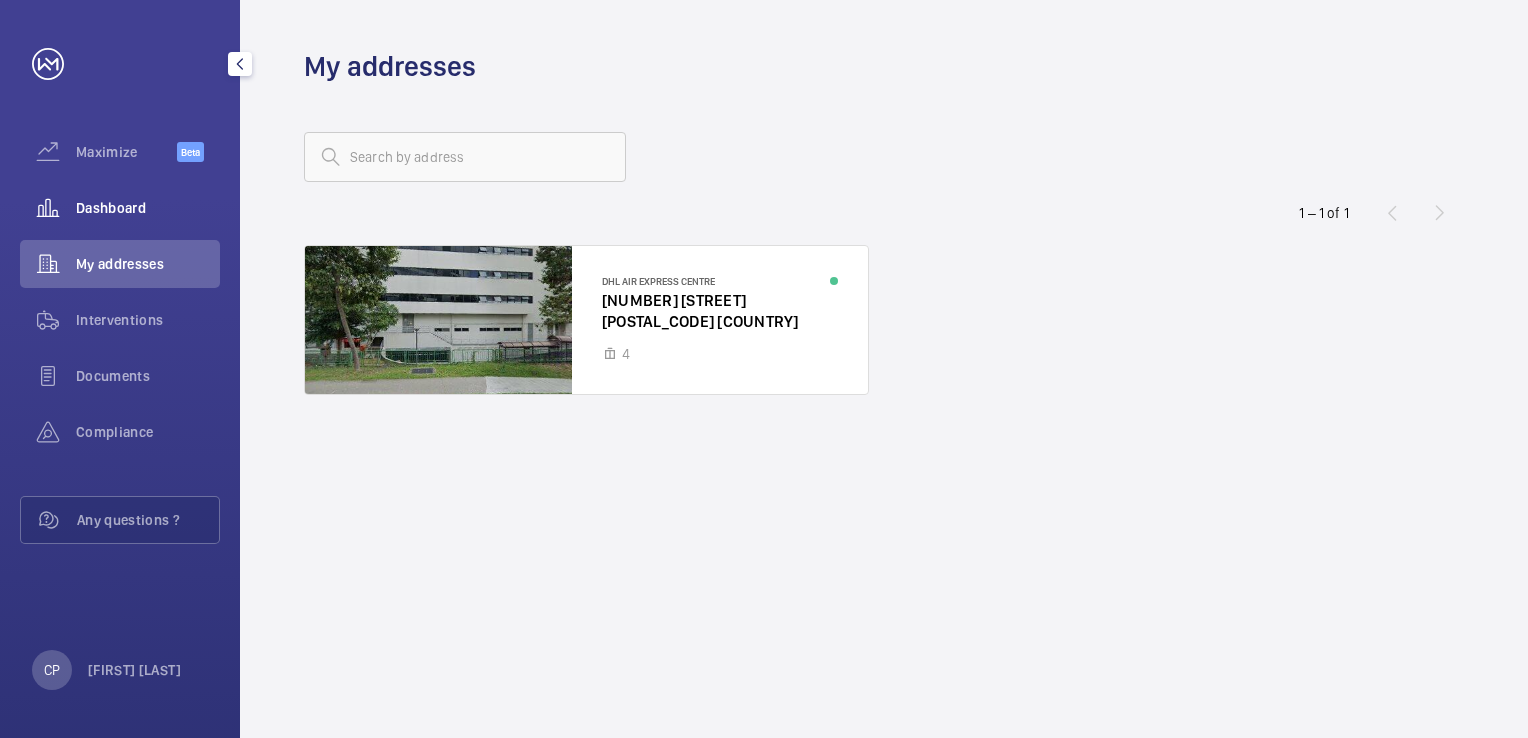 click on "Dashboard" 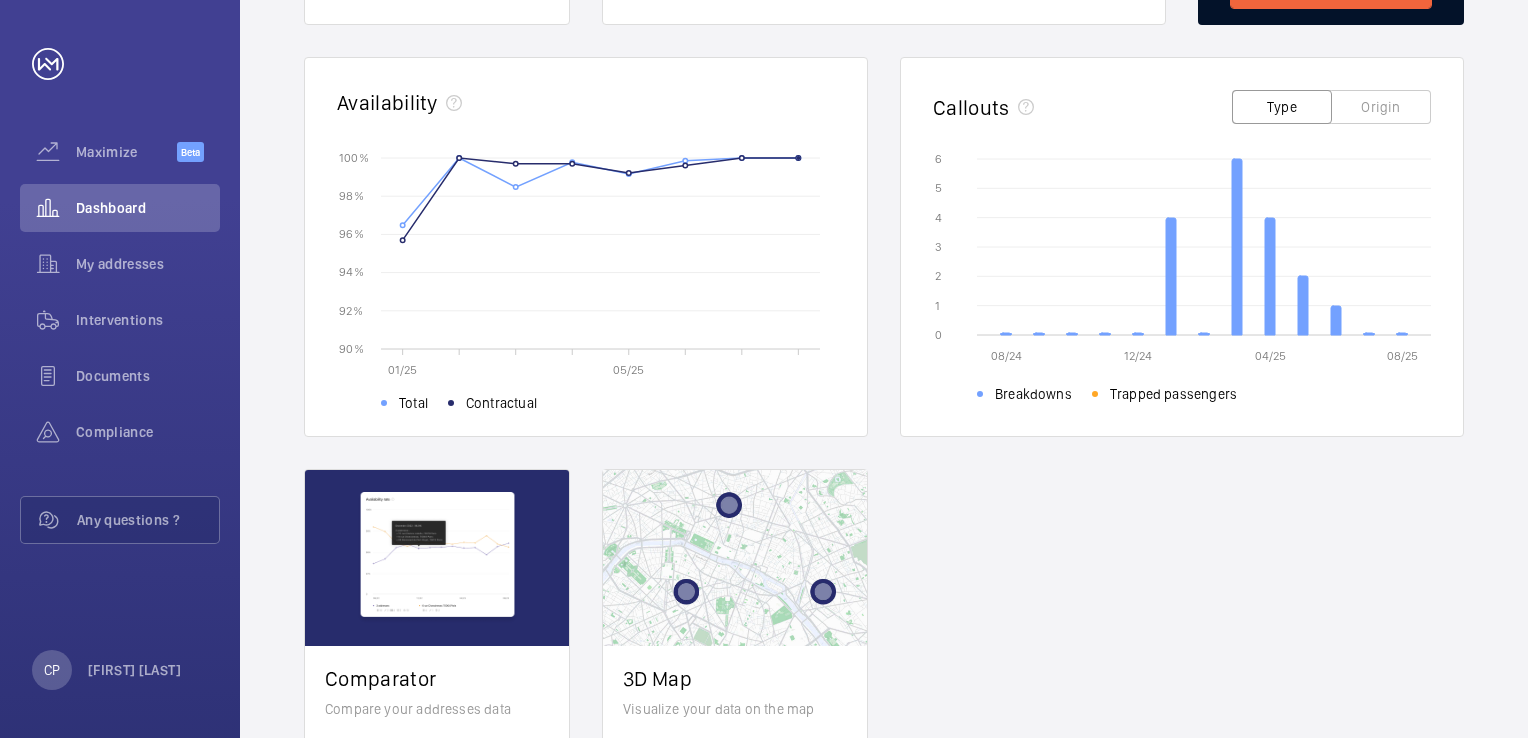 scroll, scrollTop: 726, scrollLeft: 0, axis: vertical 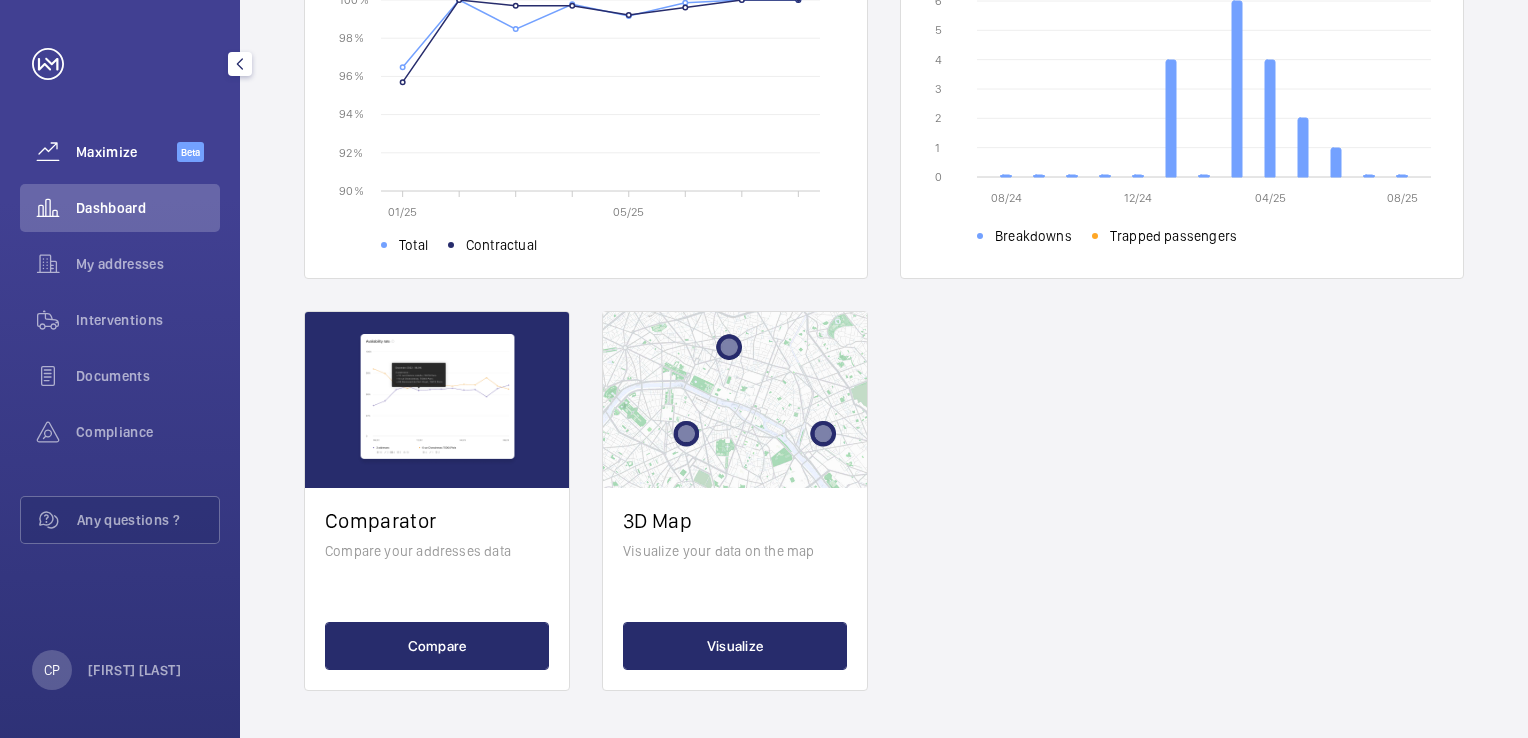 click on "Maximize" 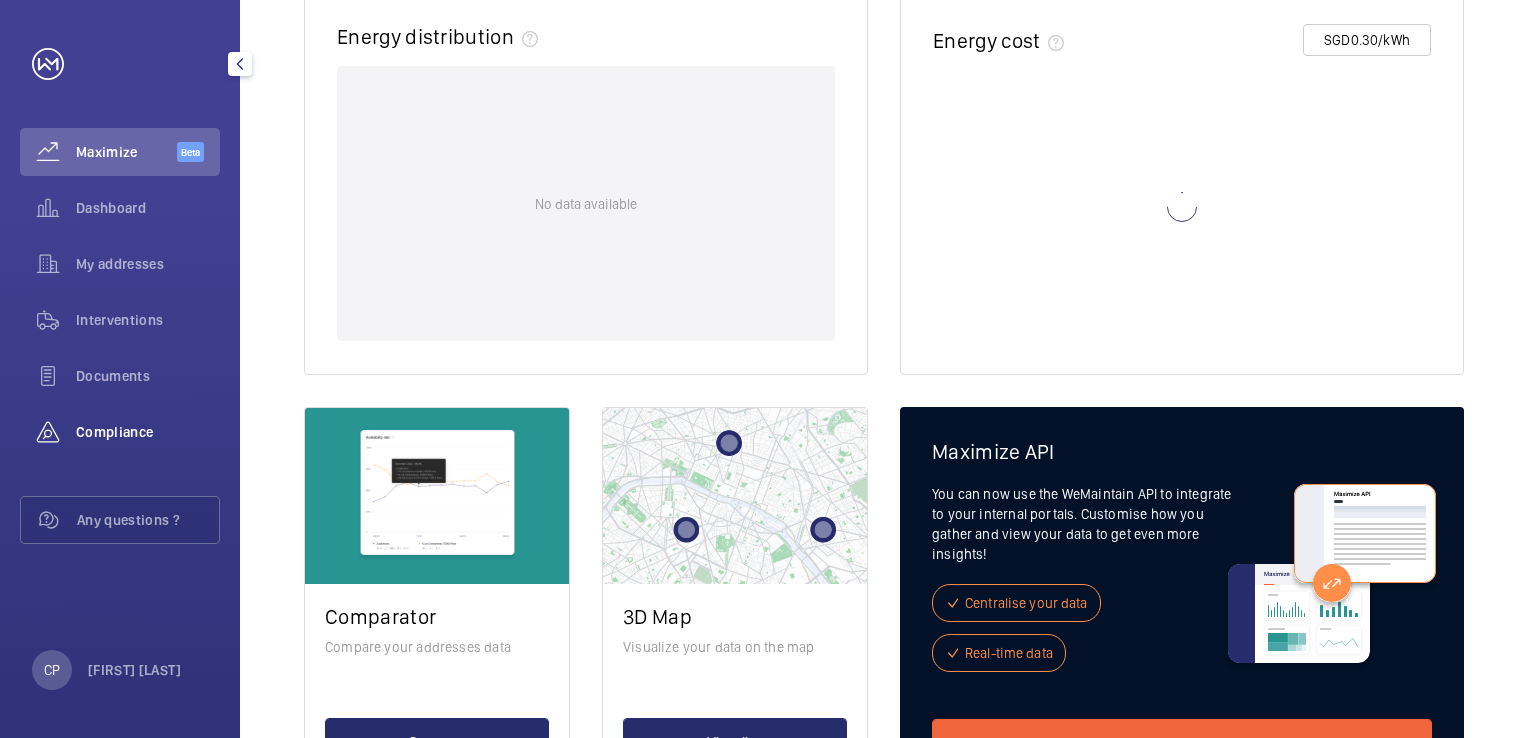 click on "Compliance" 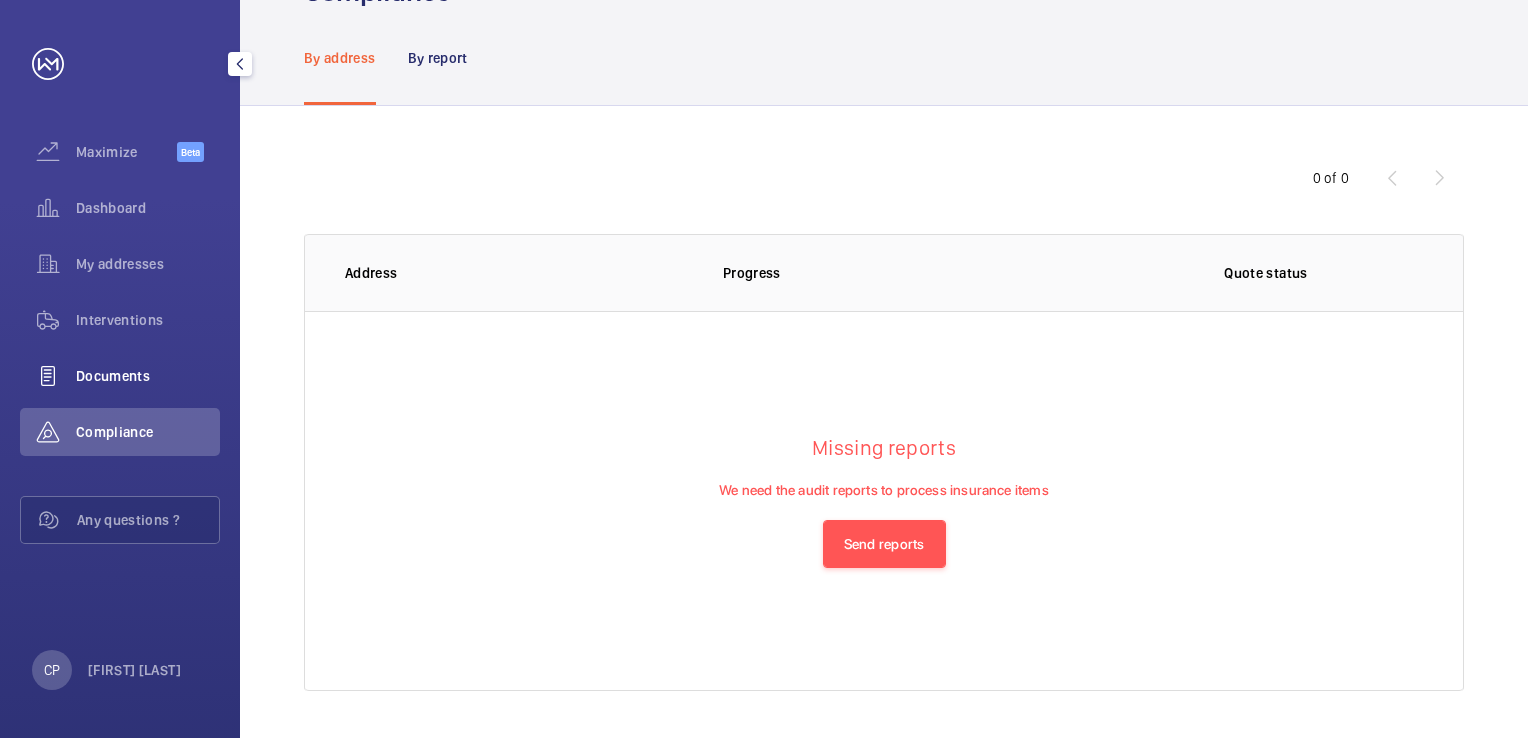 click on "Documents" 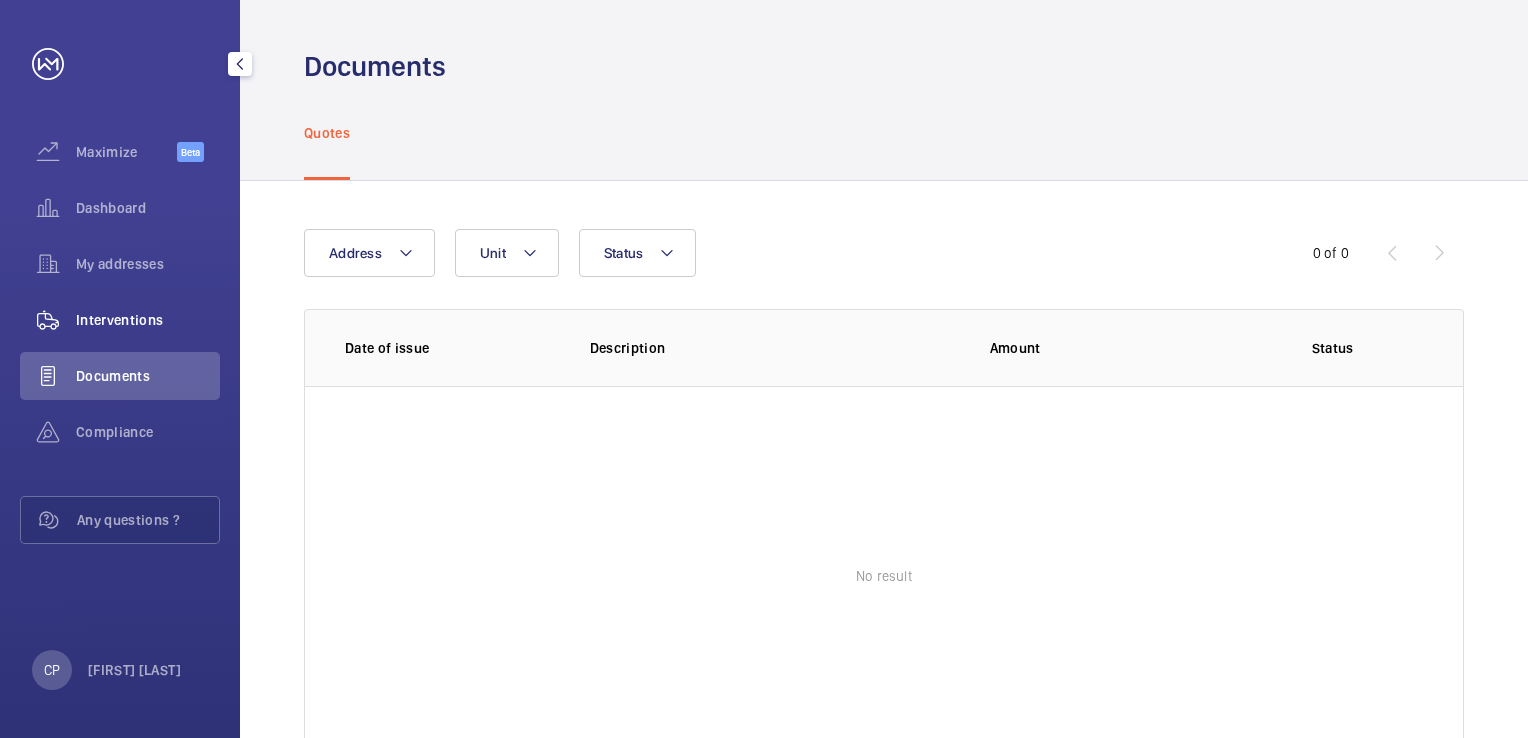 click on "Interventions" 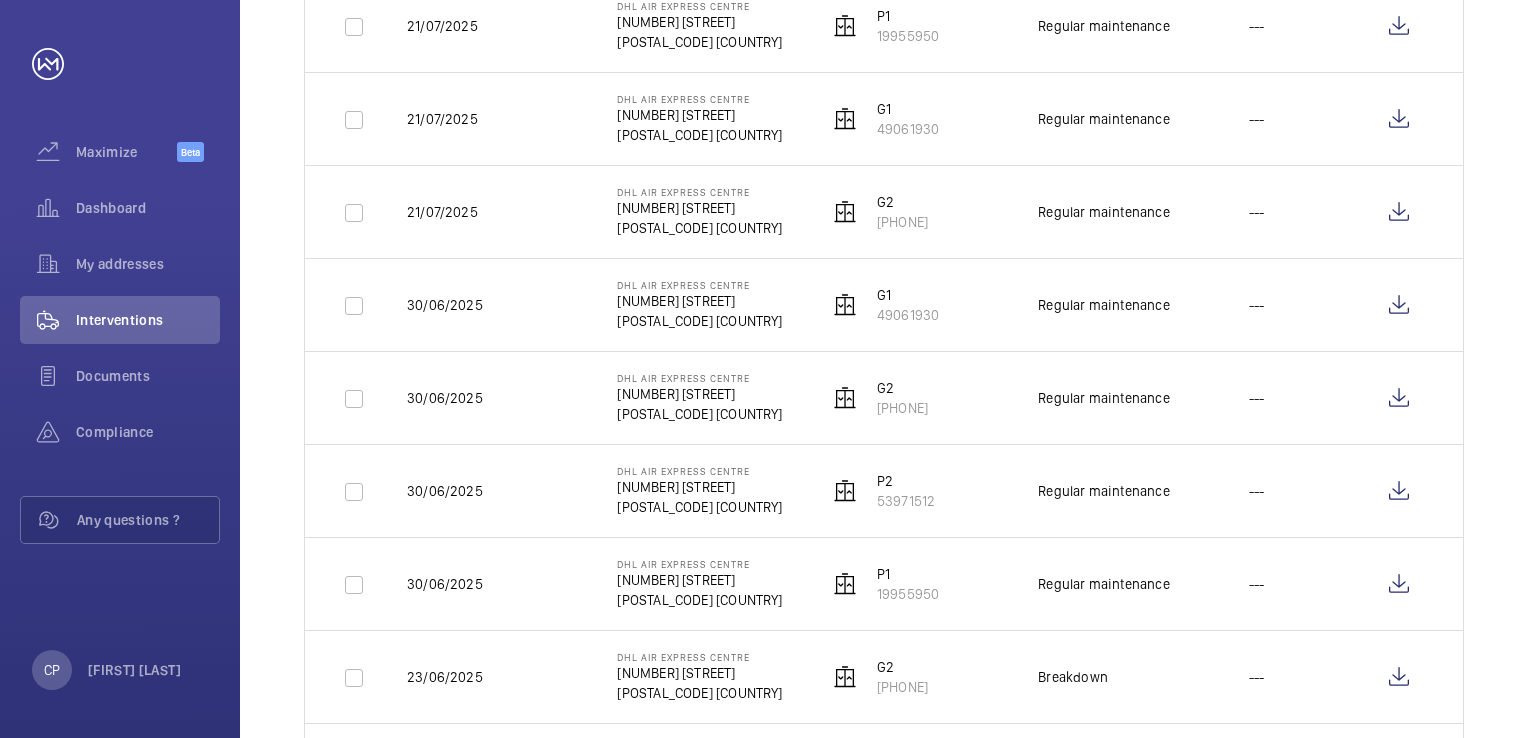 scroll, scrollTop: 100, scrollLeft: 0, axis: vertical 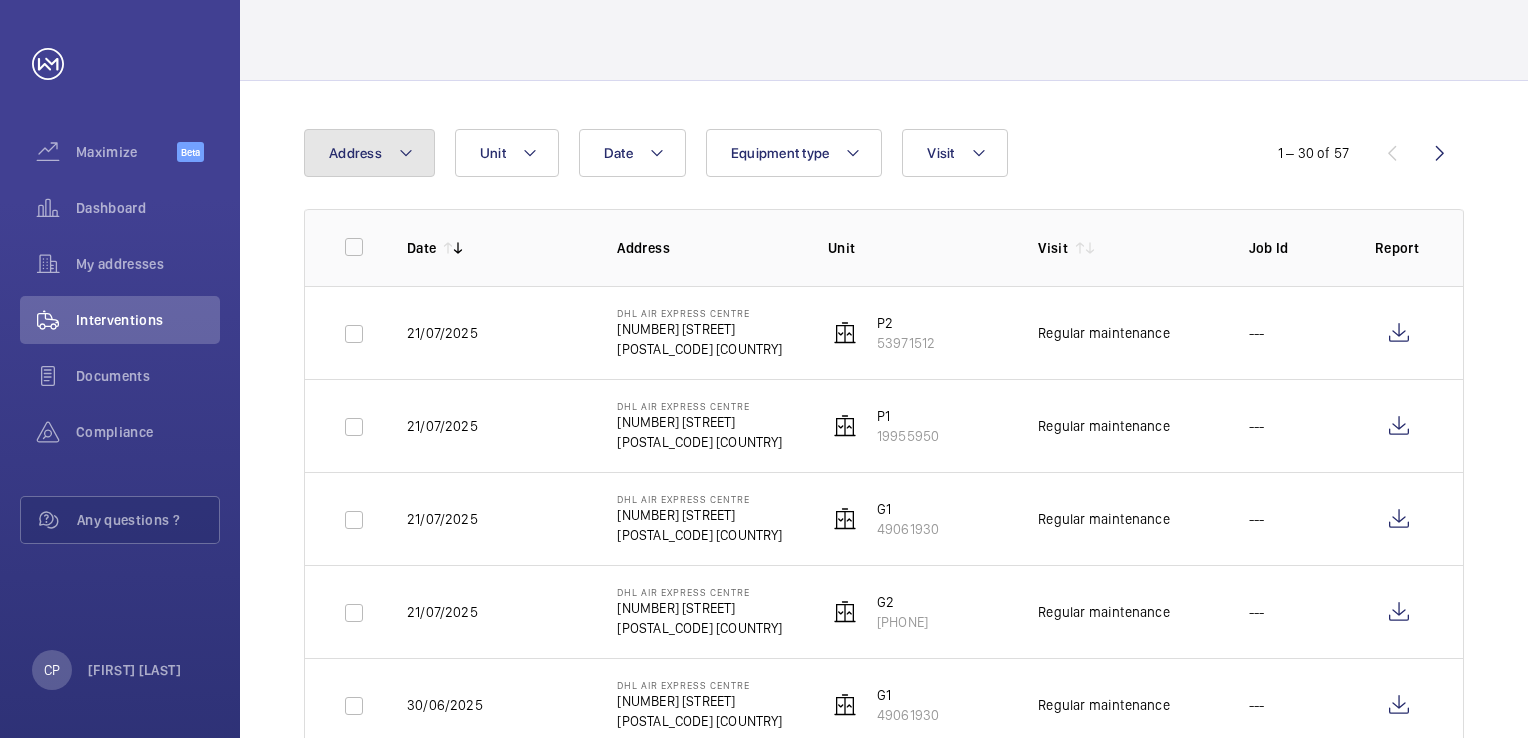 click on "Address" 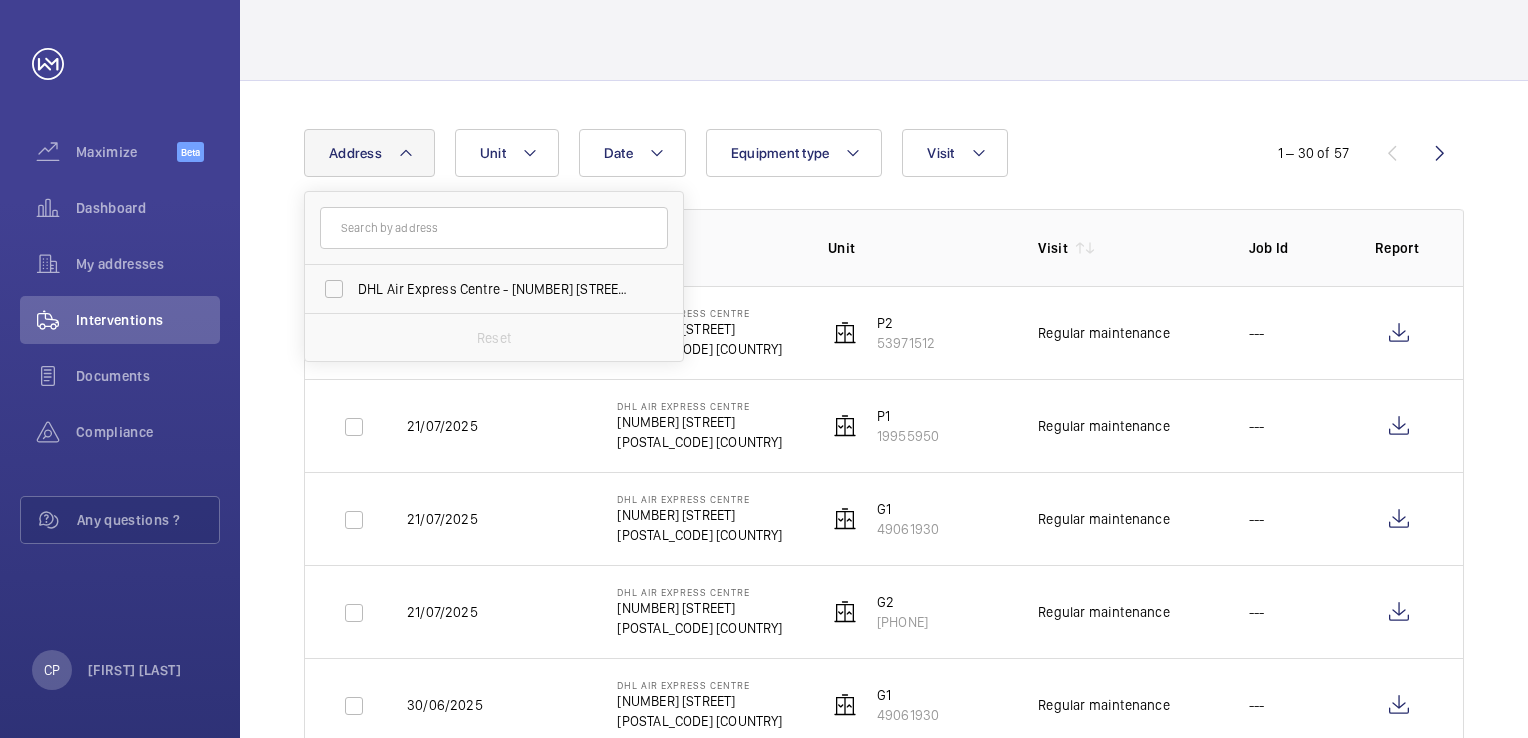 click on "Address" 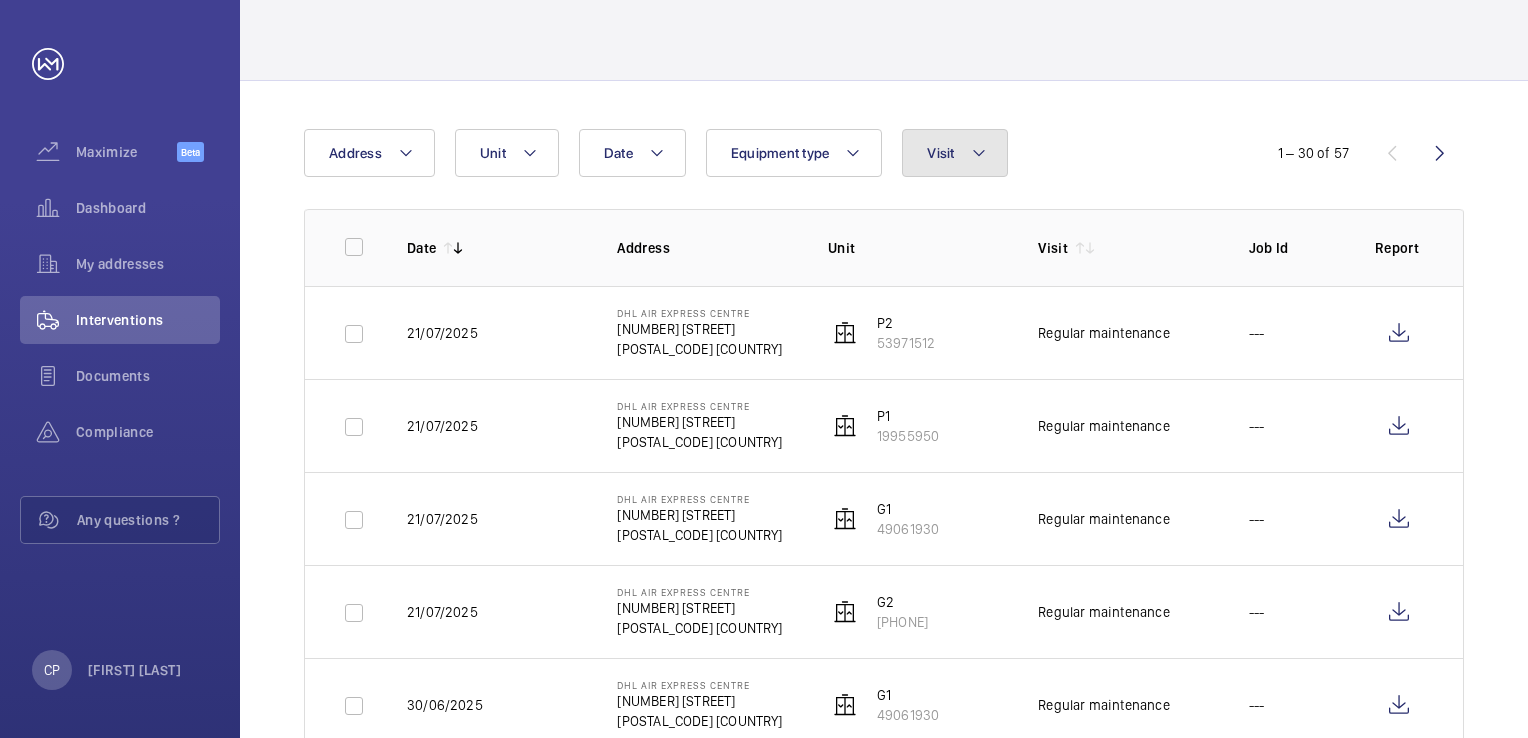 click on "Visit" 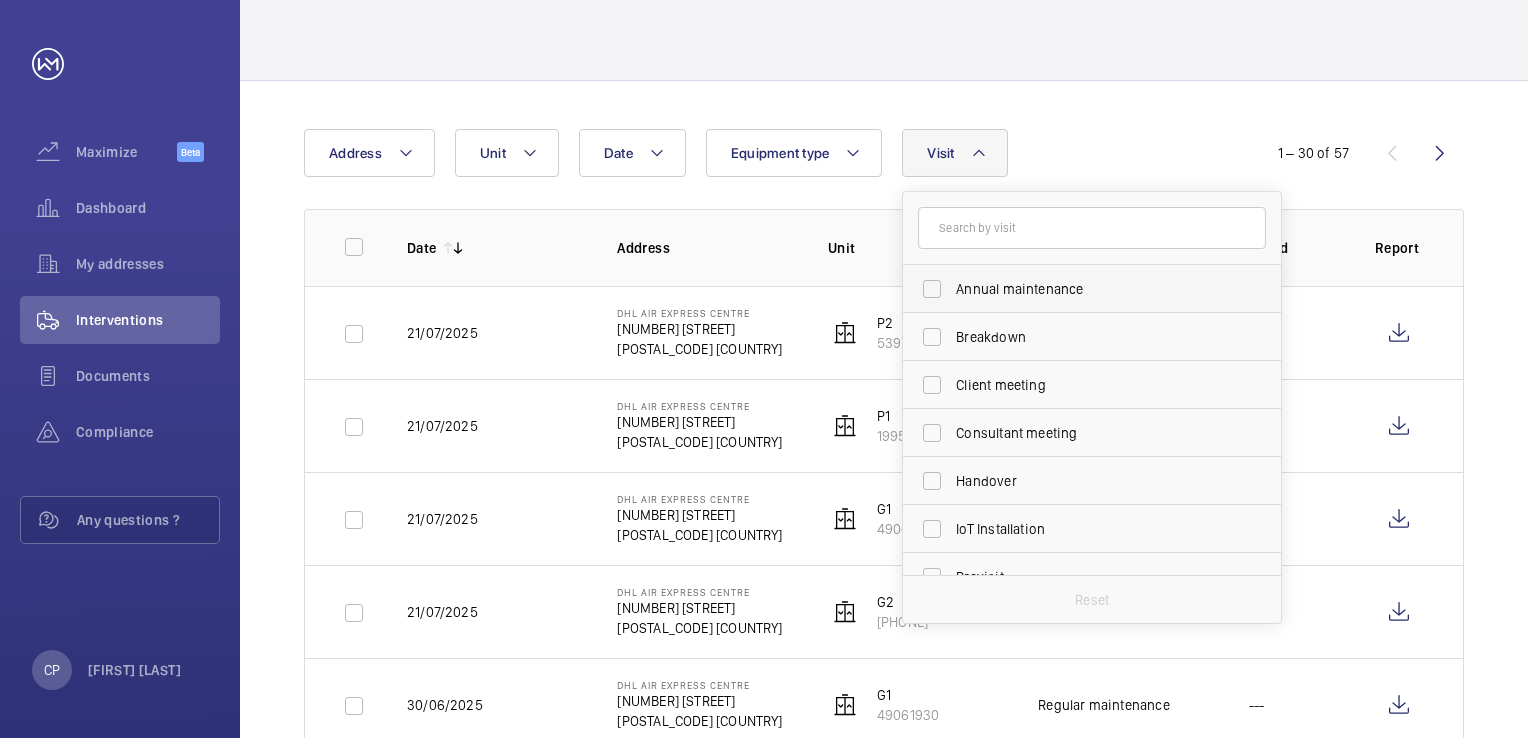 click on "Annual maintenance" at bounding box center [1077, 289] 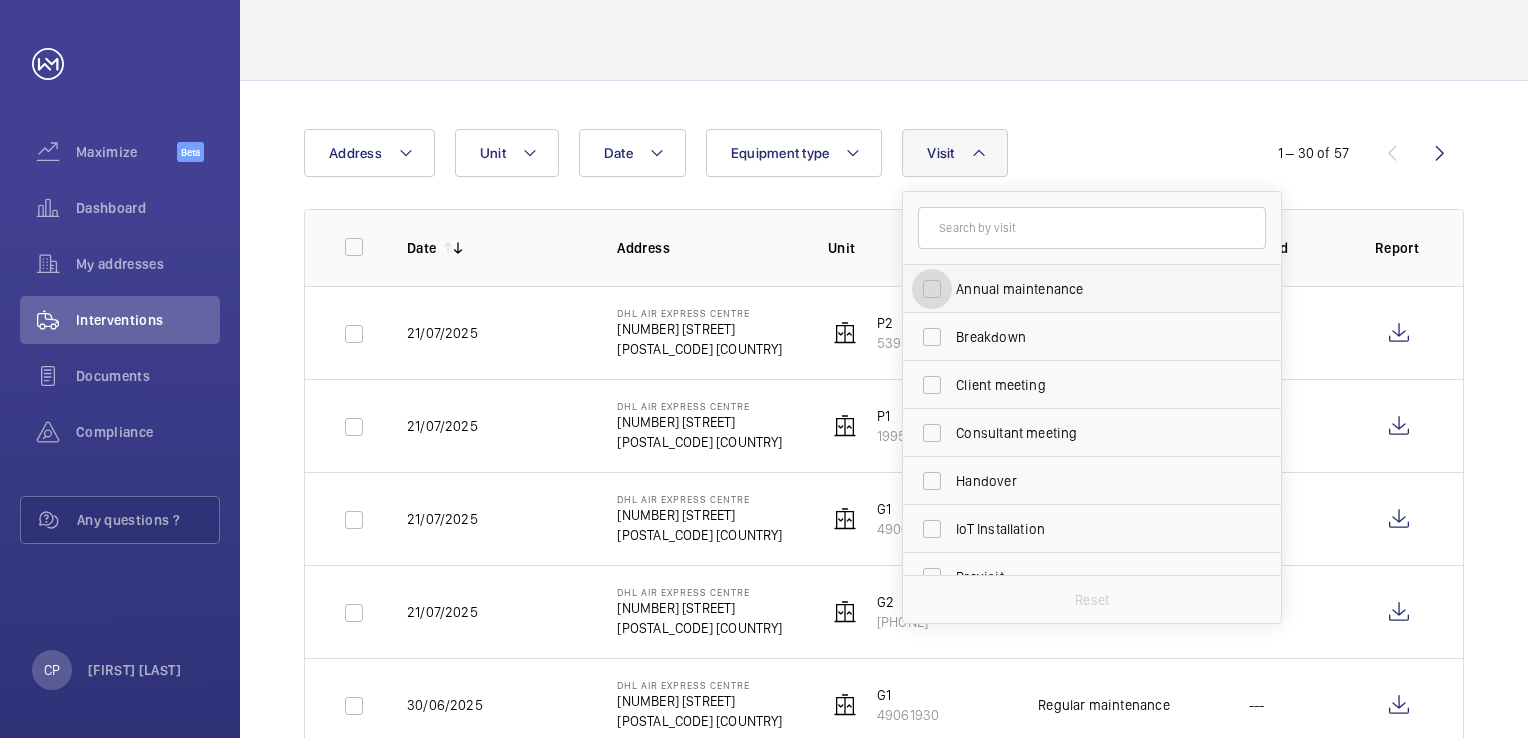 click on "Annual maintenance" at bounding box center (932, 289) 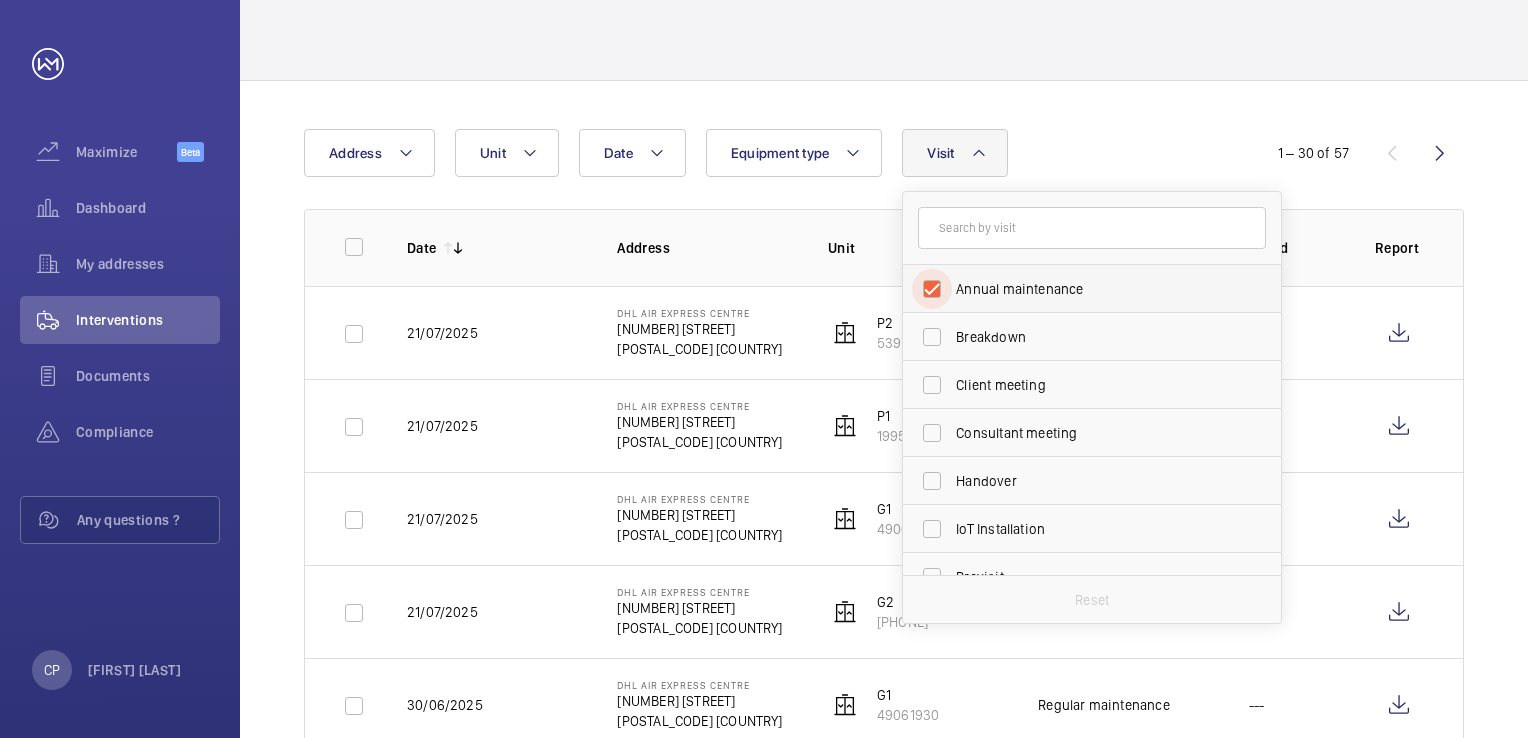 checkbox on "true" 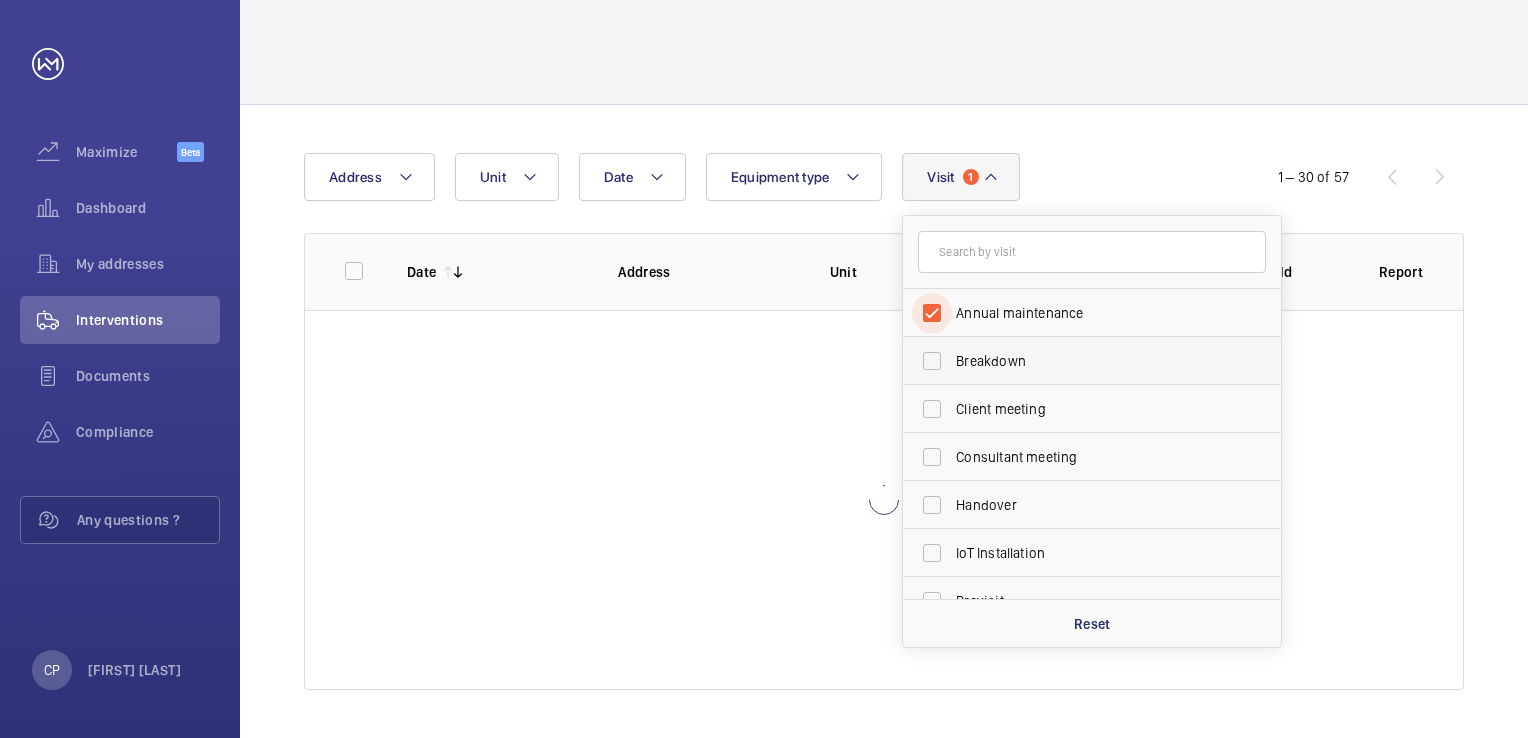 scroll, scrollTop: 75, scrollLeft: 0, axis: vertical 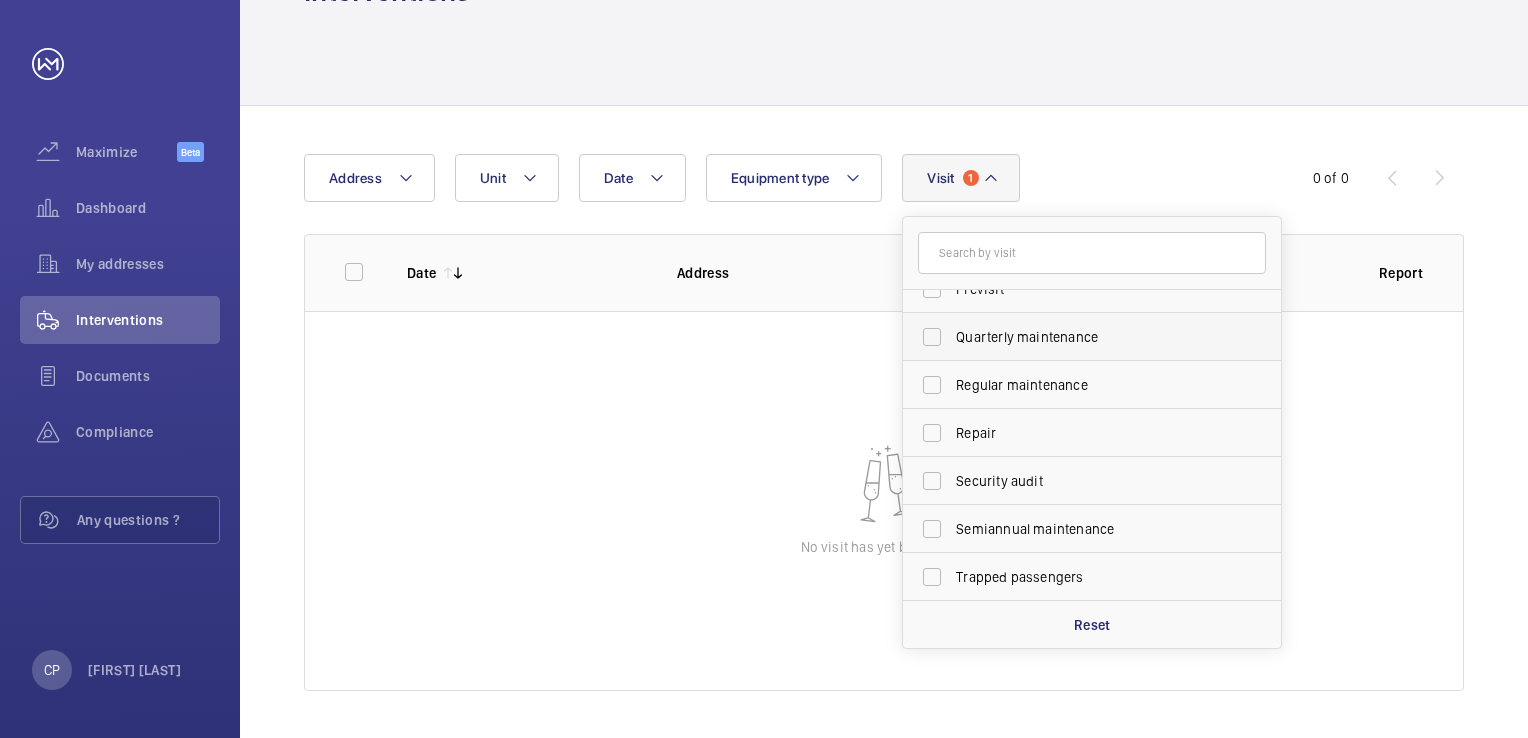 click on "Quarterly maintenance" at bounding box center [1077, 337] 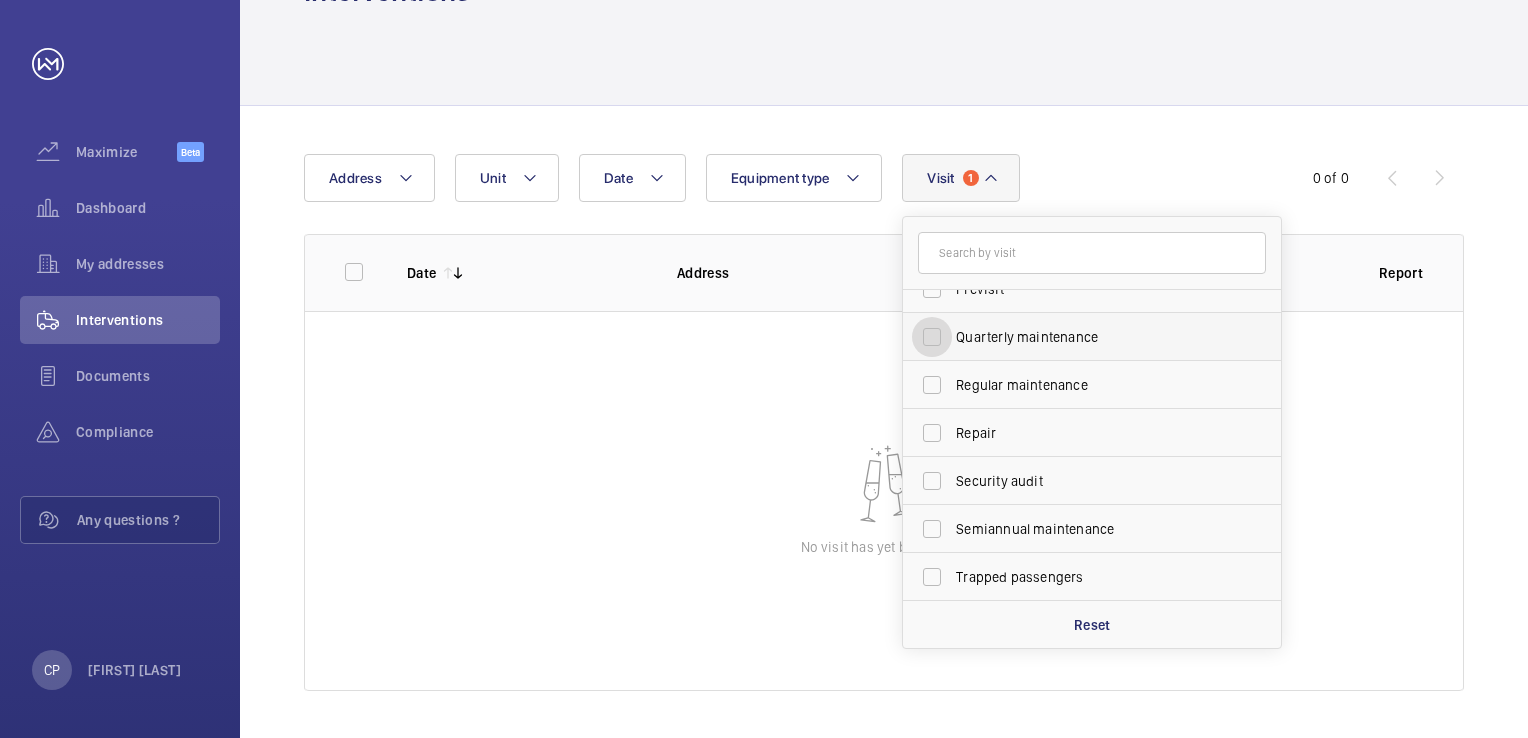 click on "Quarterly maintenance" at bounding box center (932, 337) 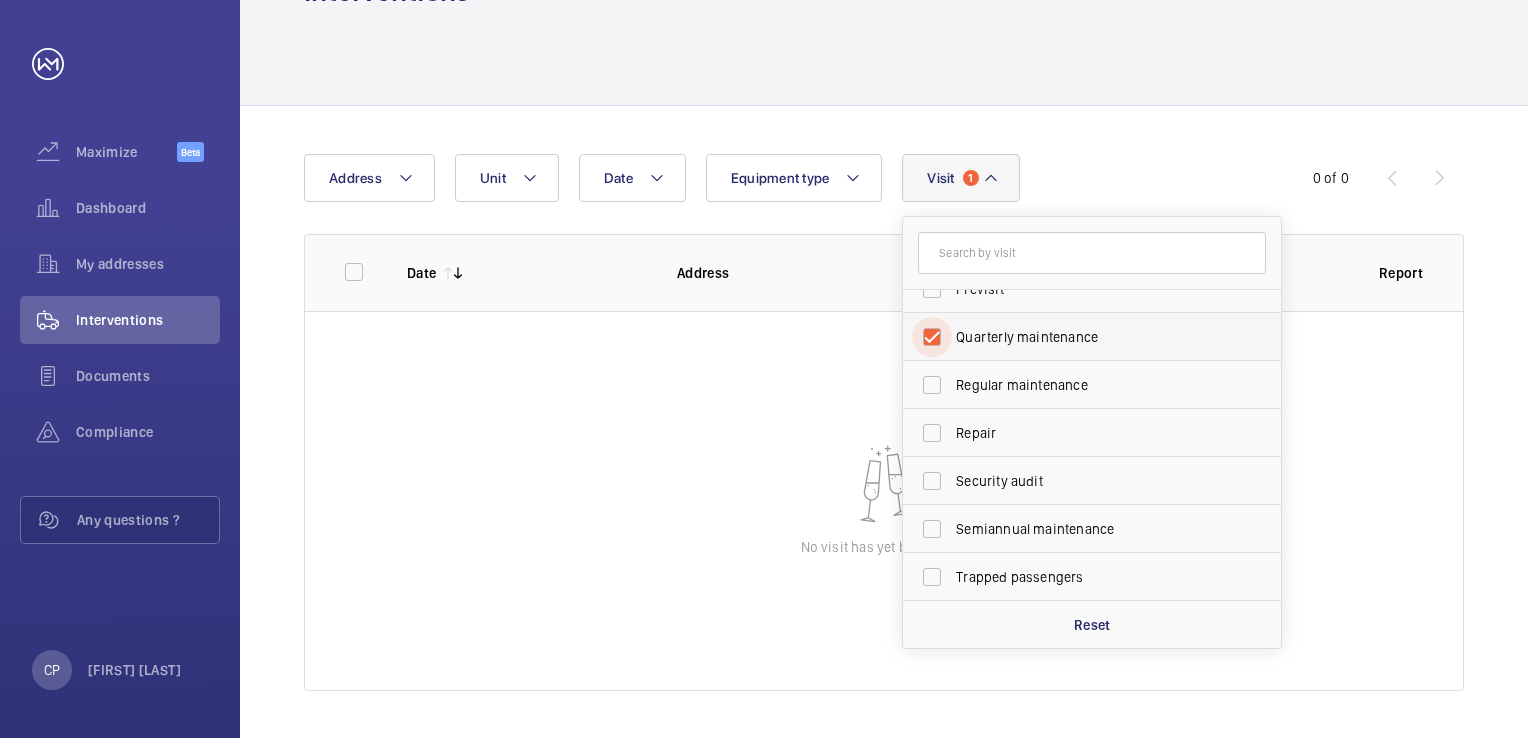 checkbox on "true" 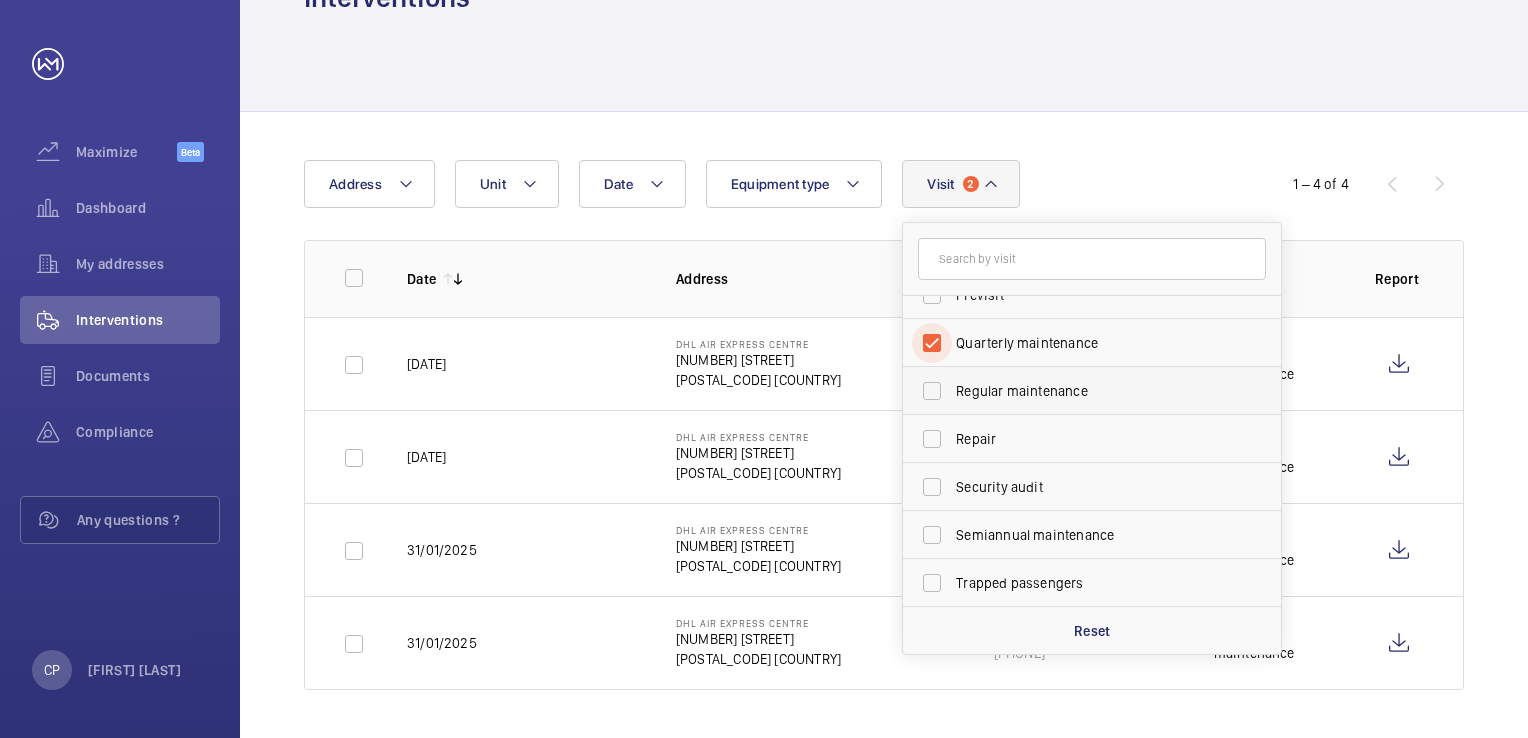 scroll, scrollTop: 67, scrollLeft: 0, axis: vertical 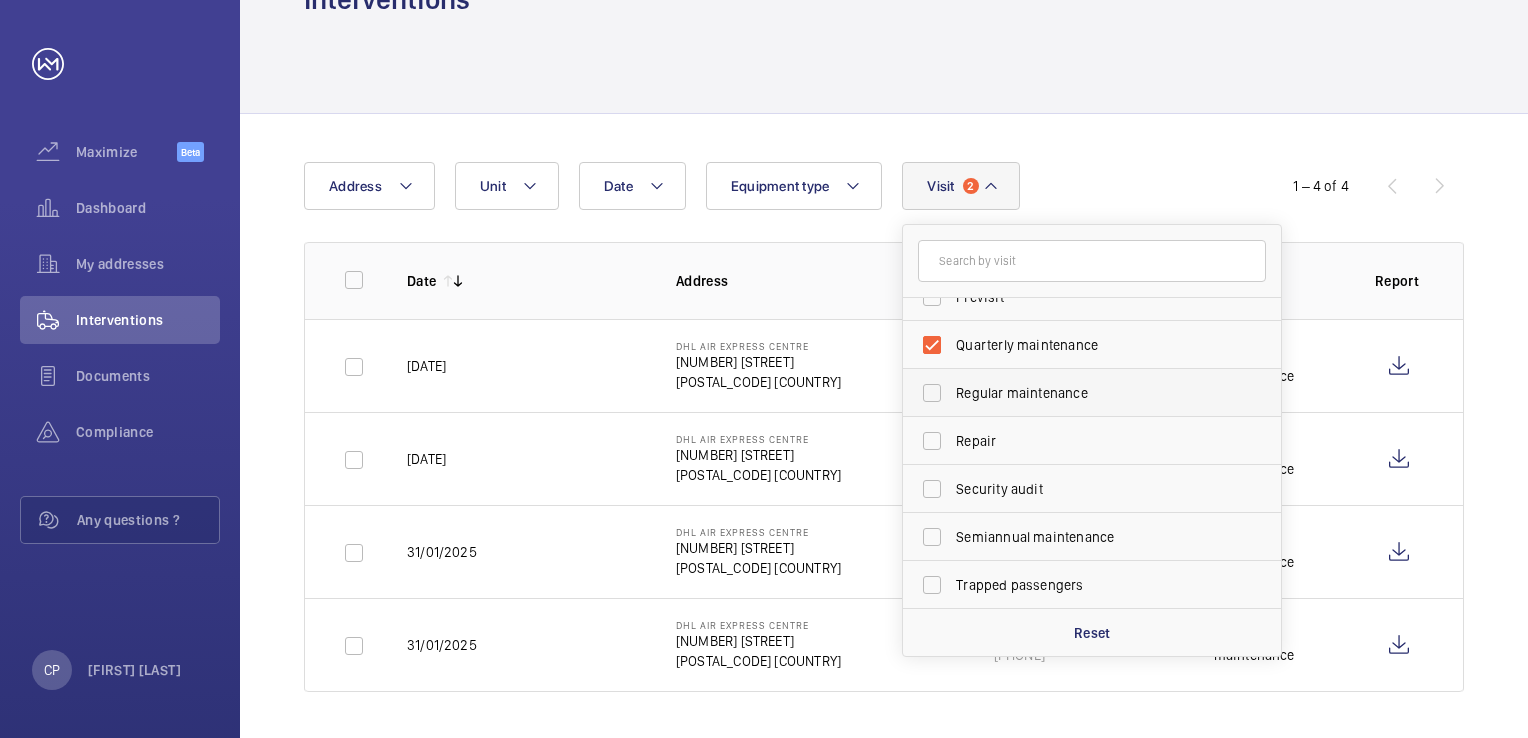 click on "Regular maintenance" at bounding box center (1077, 393) 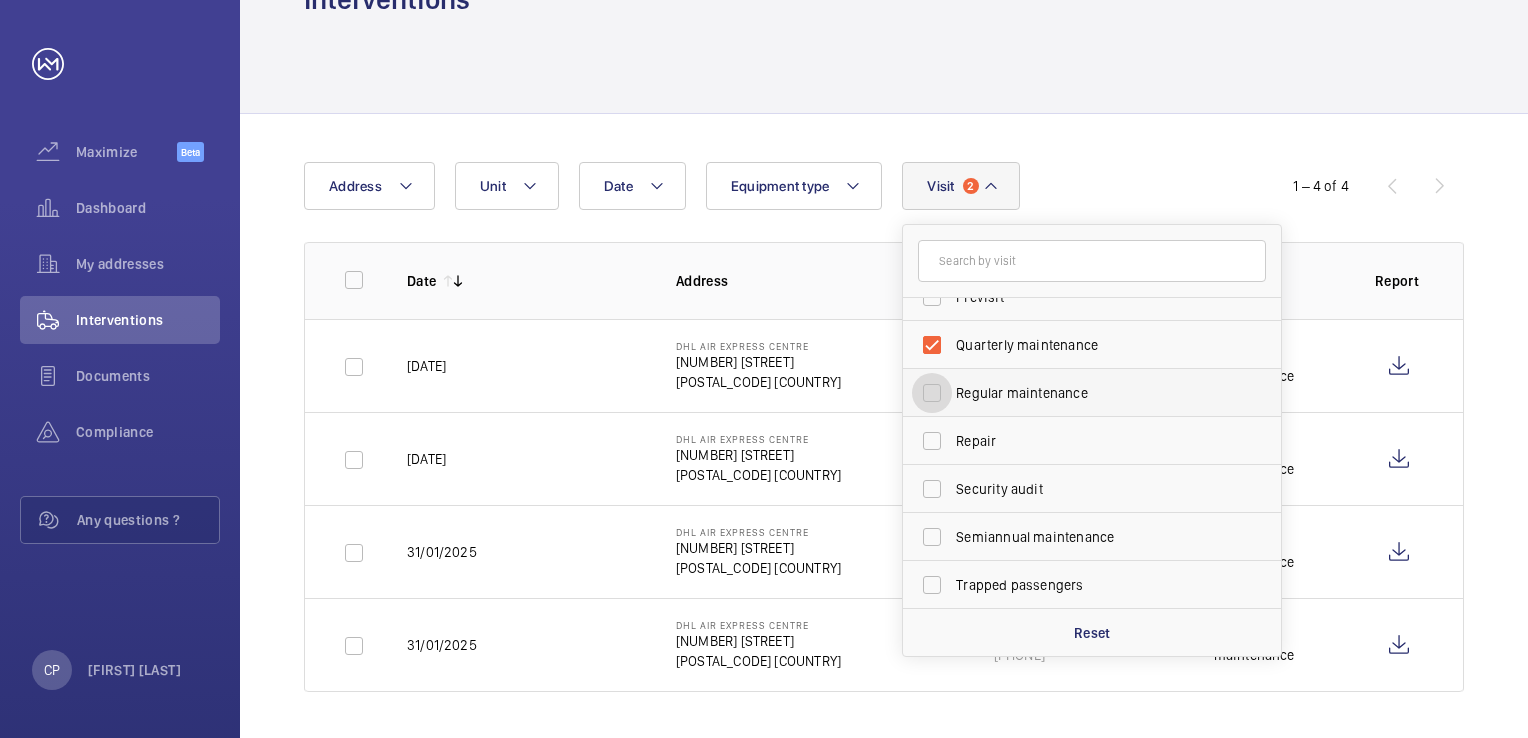 click on "Regular maintenance" at bounding box center (932, 393) 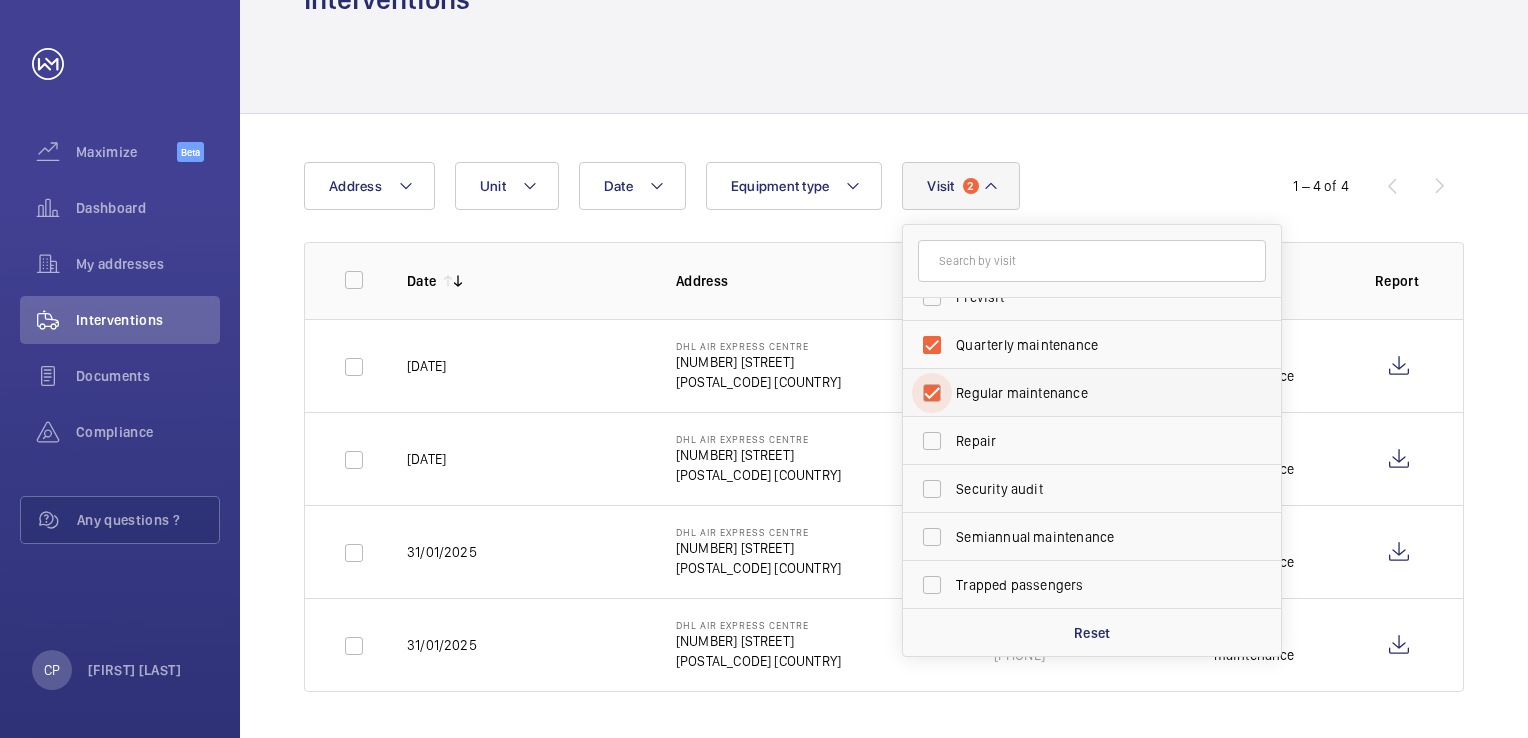 checkbox on "true" 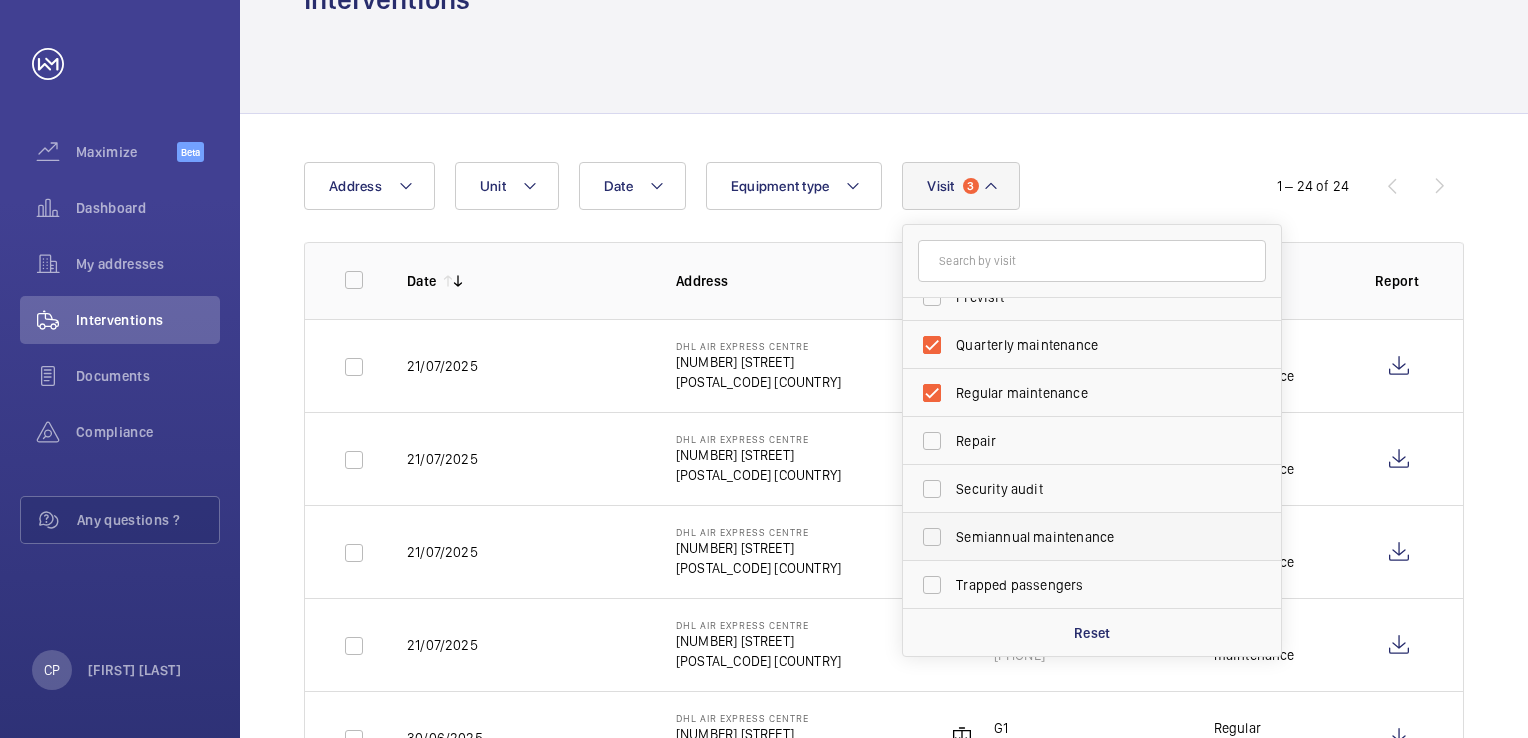 click on "Semiannual maintenance" at bounding box center (1077, 537) 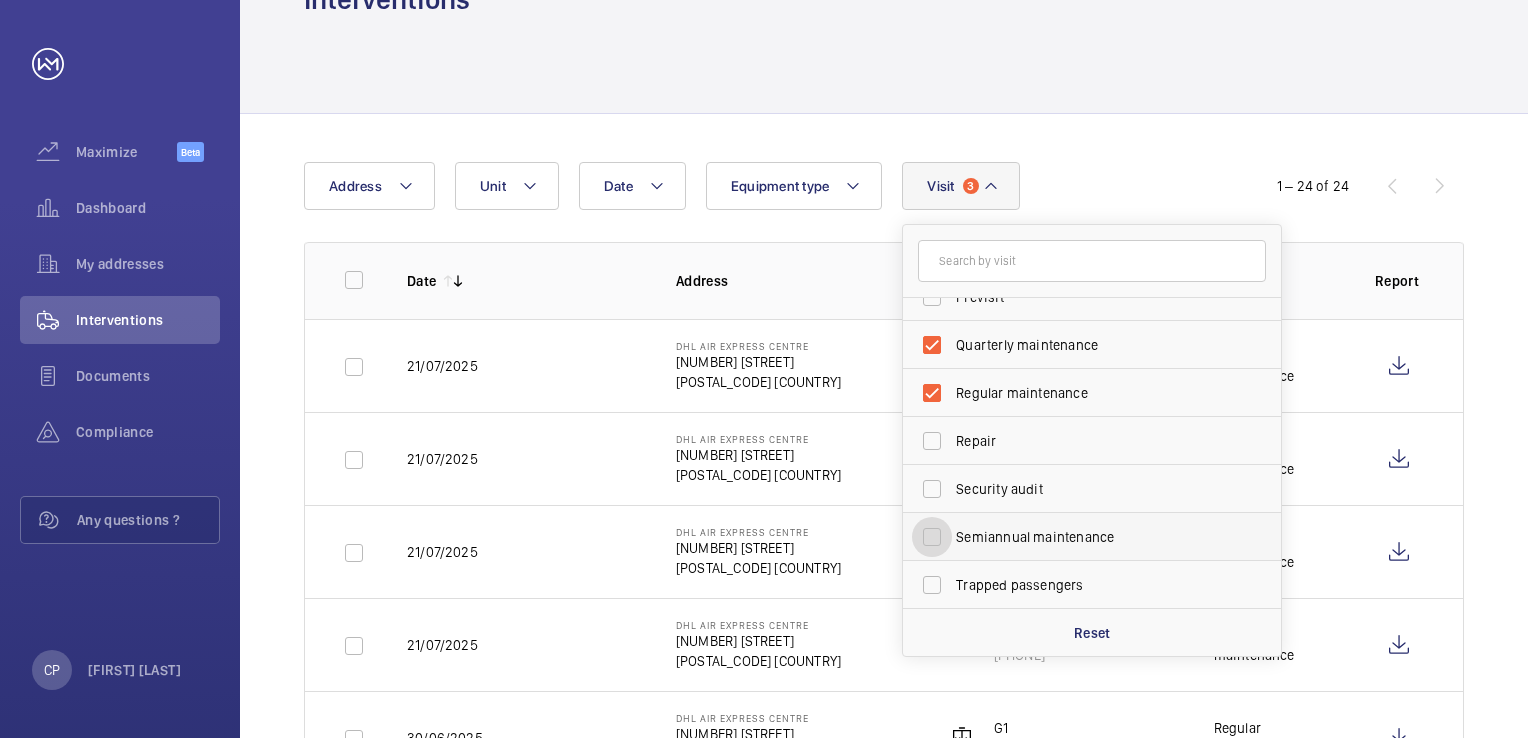 click on "Semiannual maintenance" at bounding box center [932, 537] 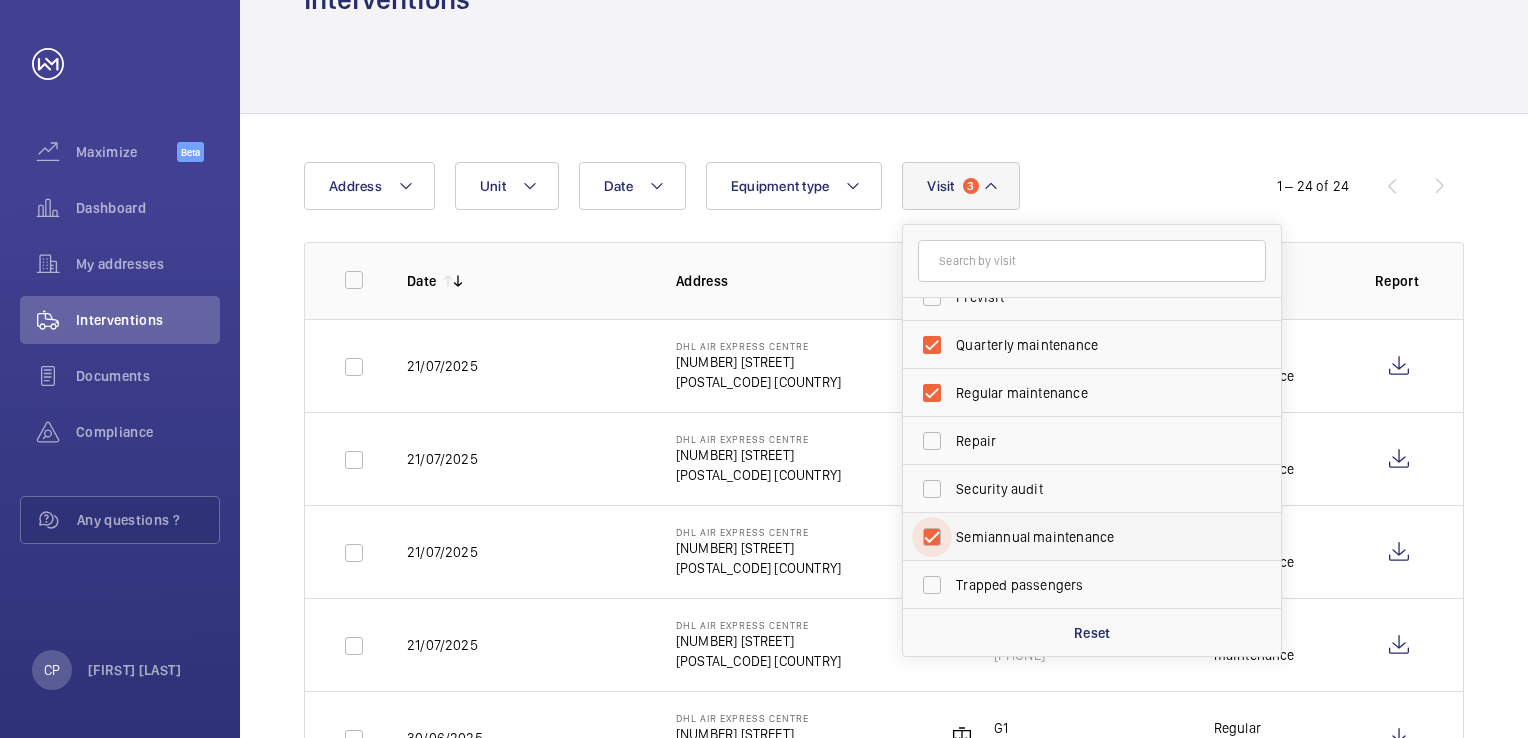 checkbox on "true" 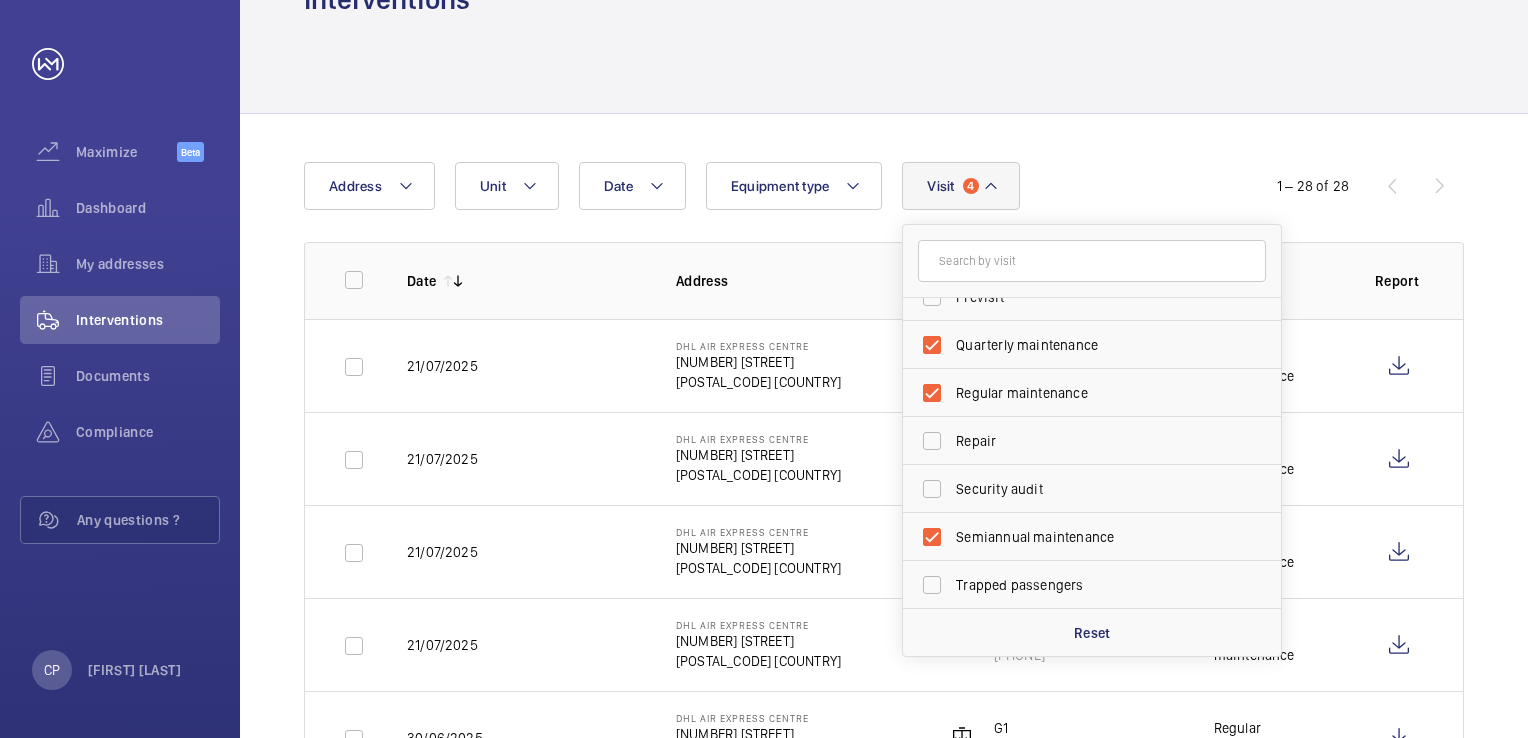 click 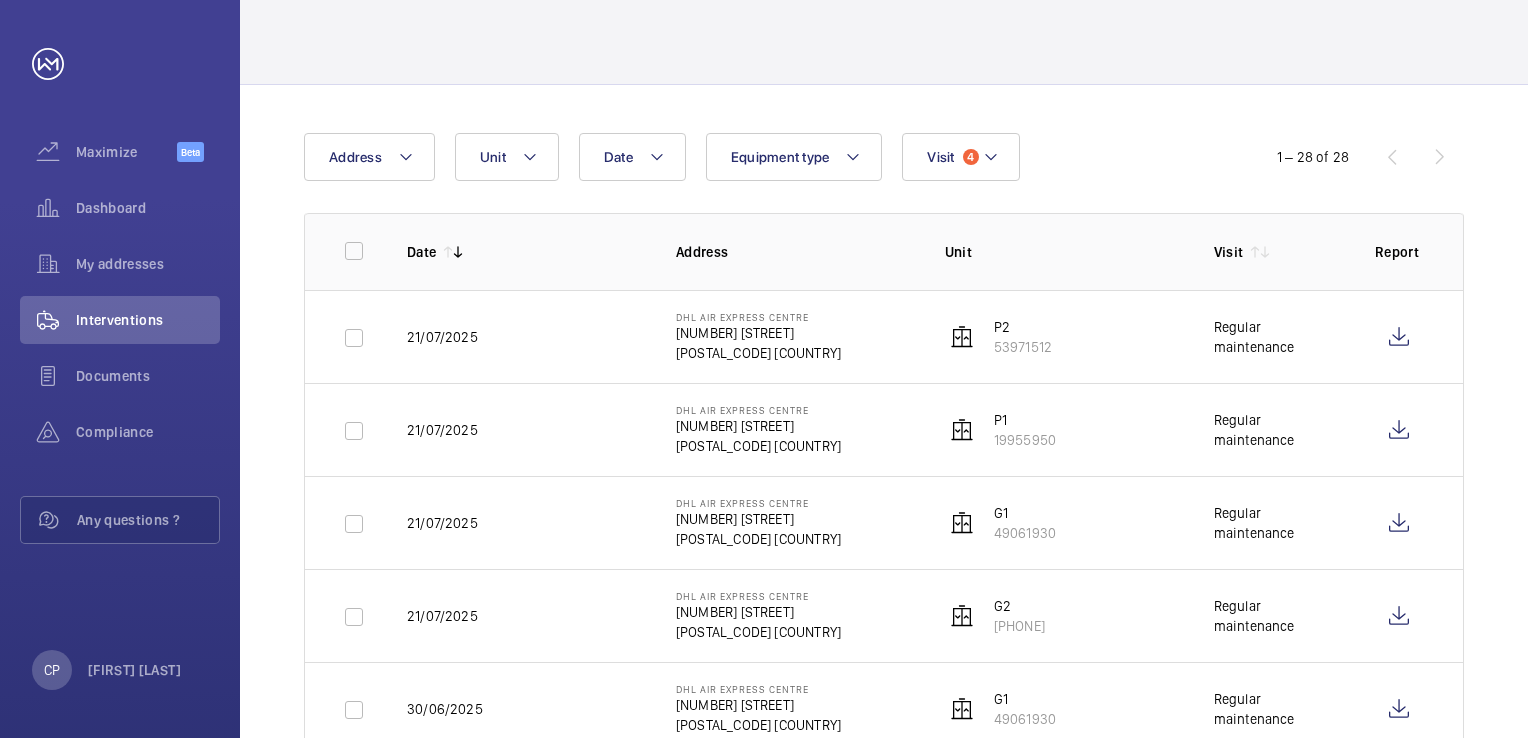 scroll, scrollTop: 0, scrollLeft: 0, axis: both 